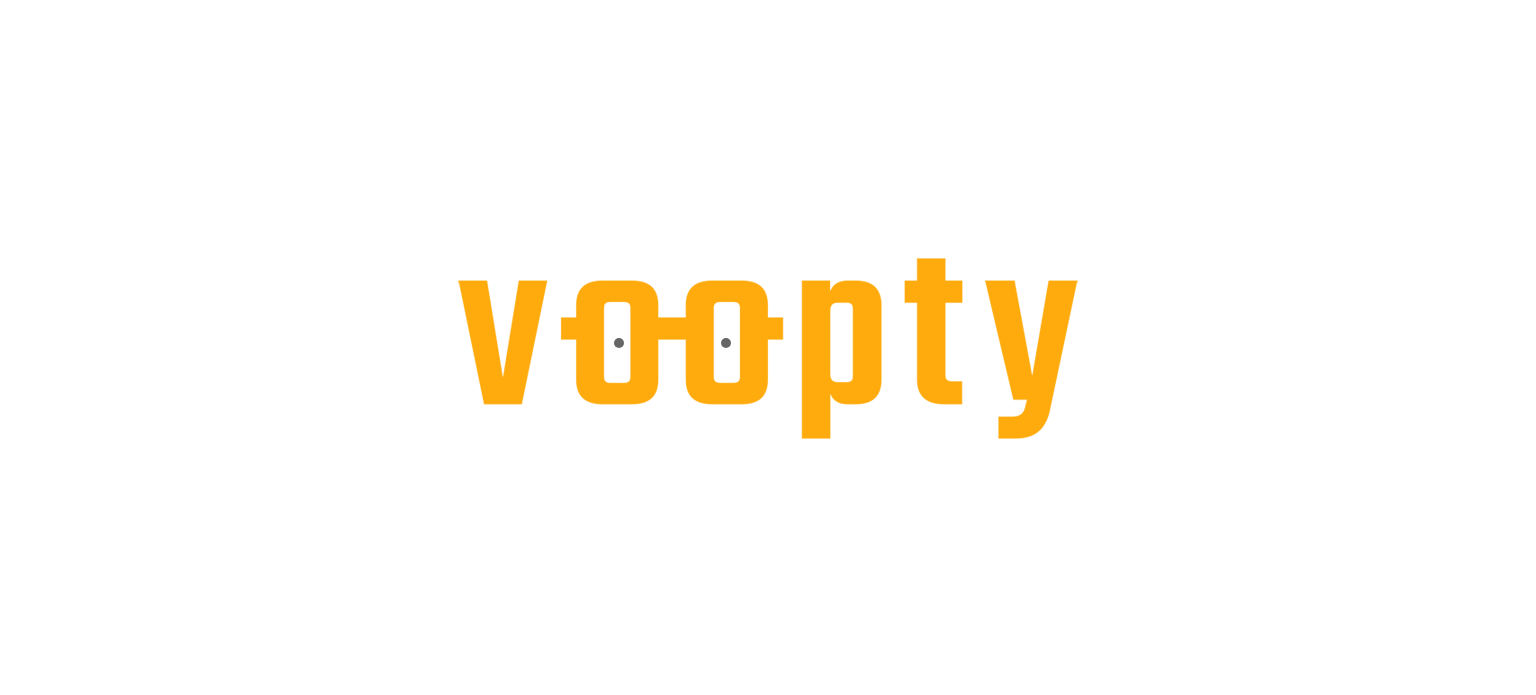 scroll, scrollTop: 0, scrollLeft: 0, axis: both 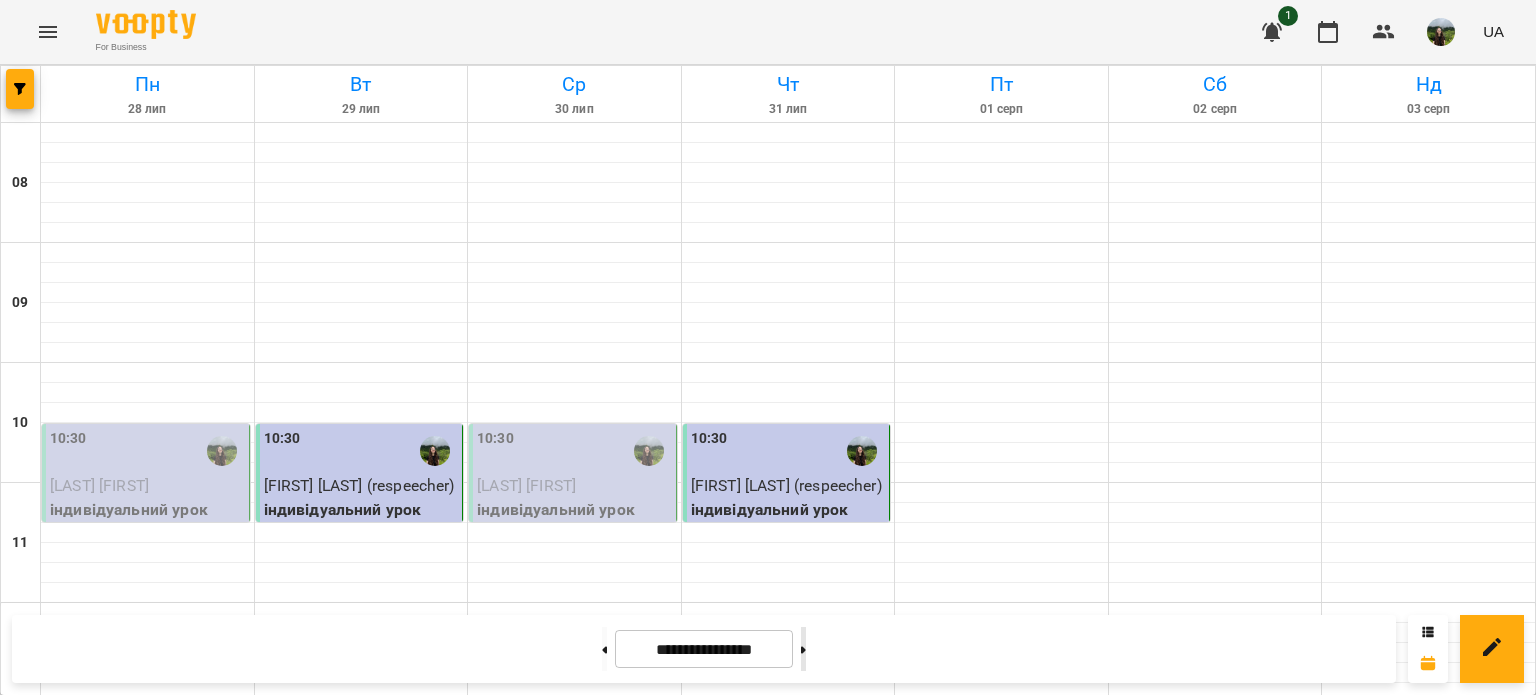 click at bounding box center (803, 649) 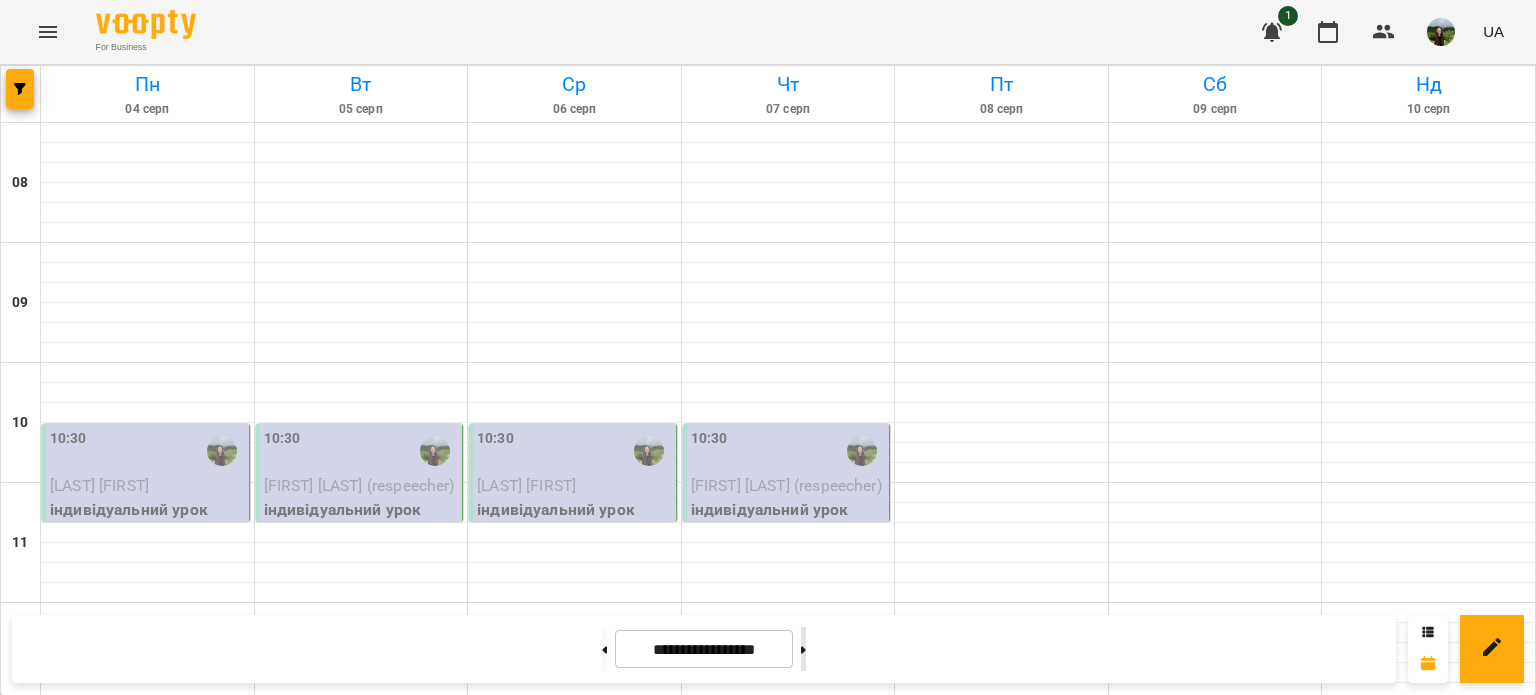 click at bounding box center [803, 649] 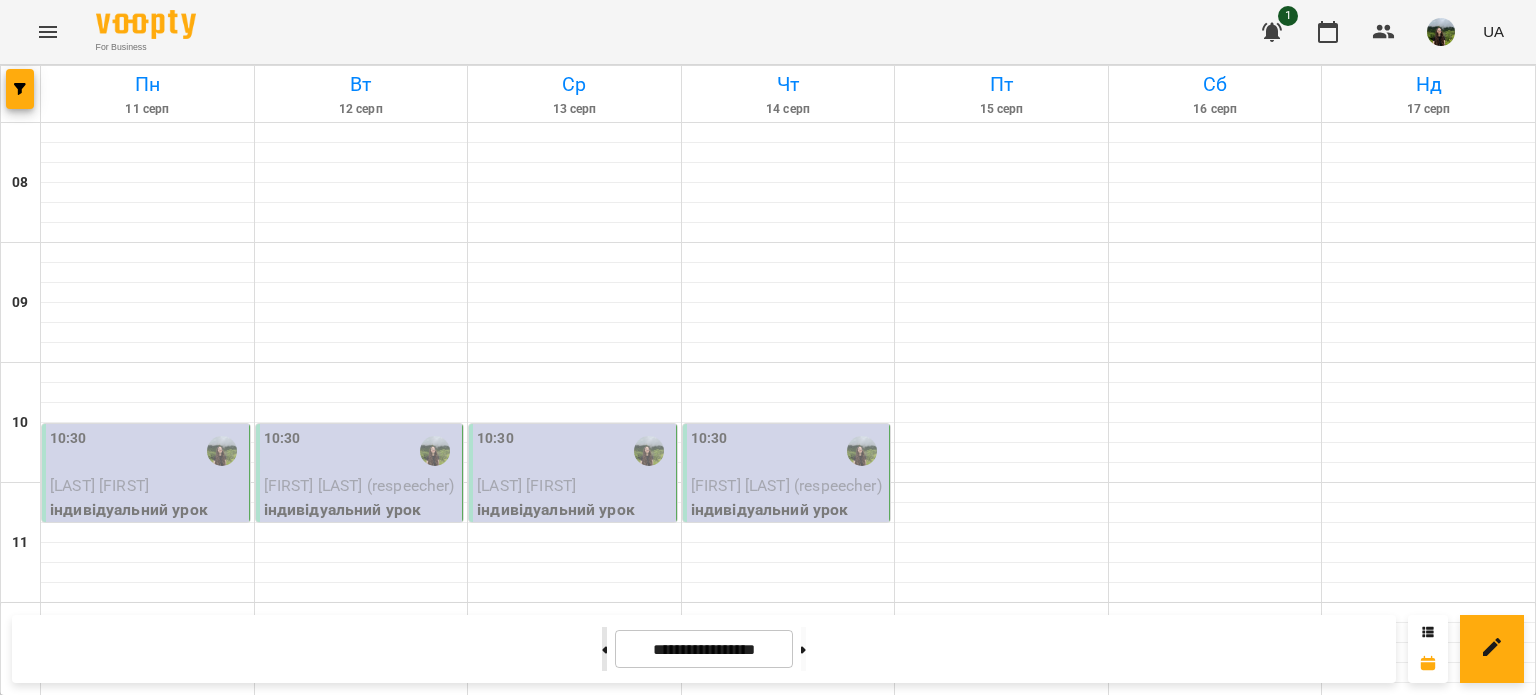 click at bounding box center [604, 649] 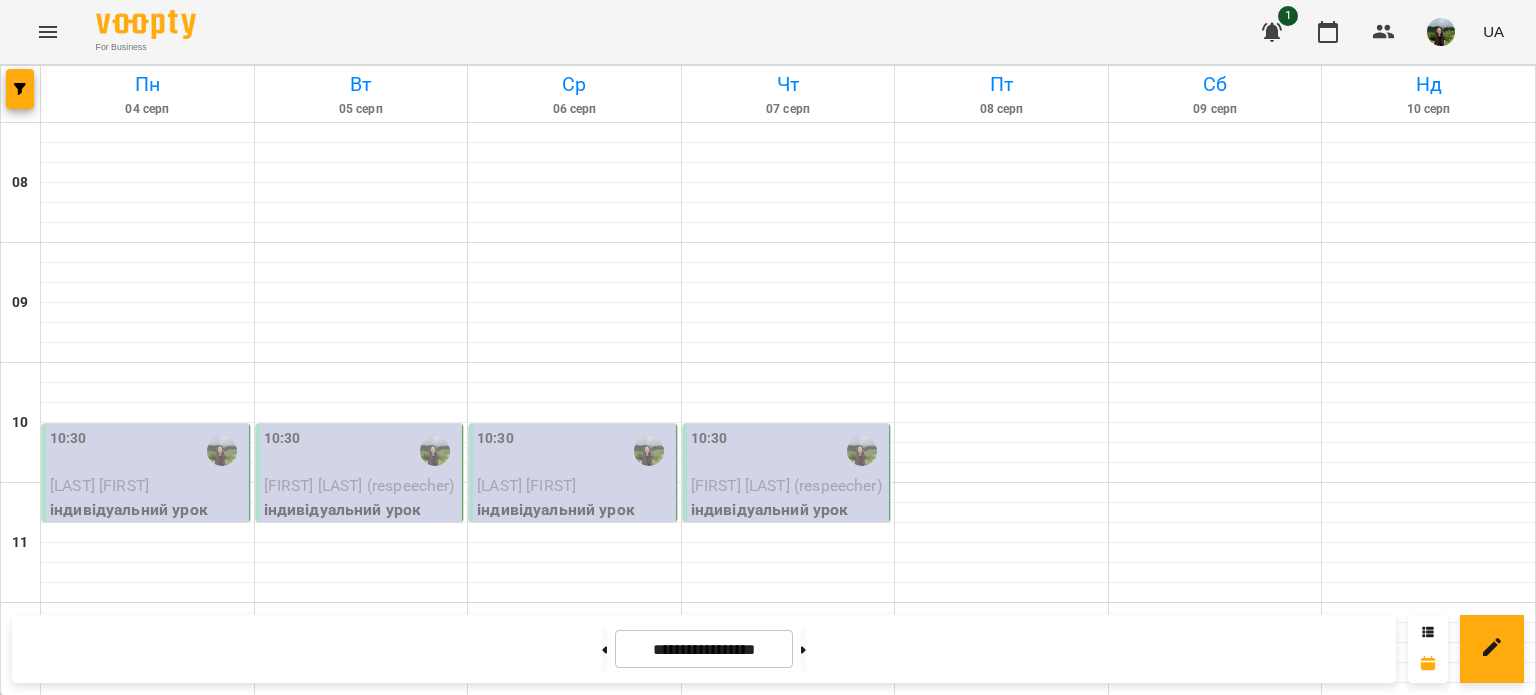 scroll, scrollTop: 0, scrollLeft: 0, axis: both 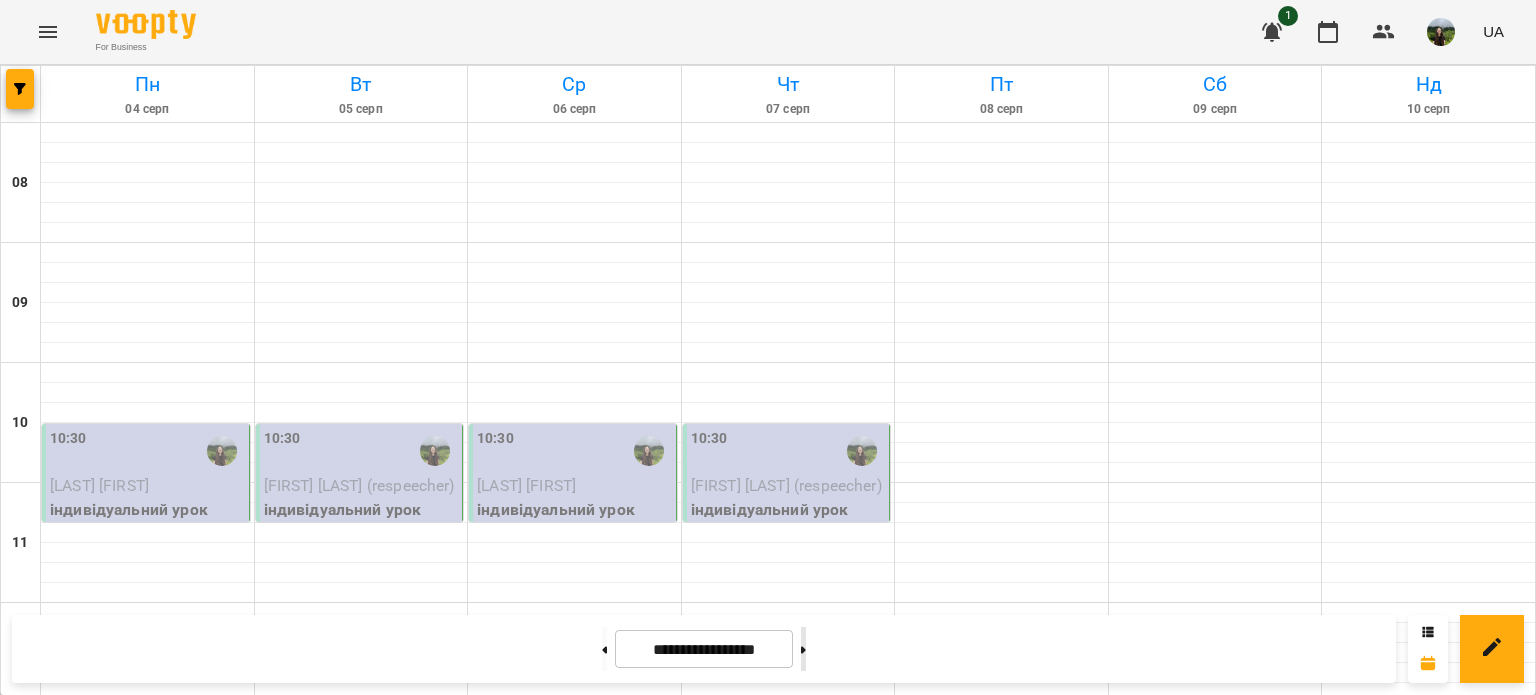 click at bounding box center (803, 649) 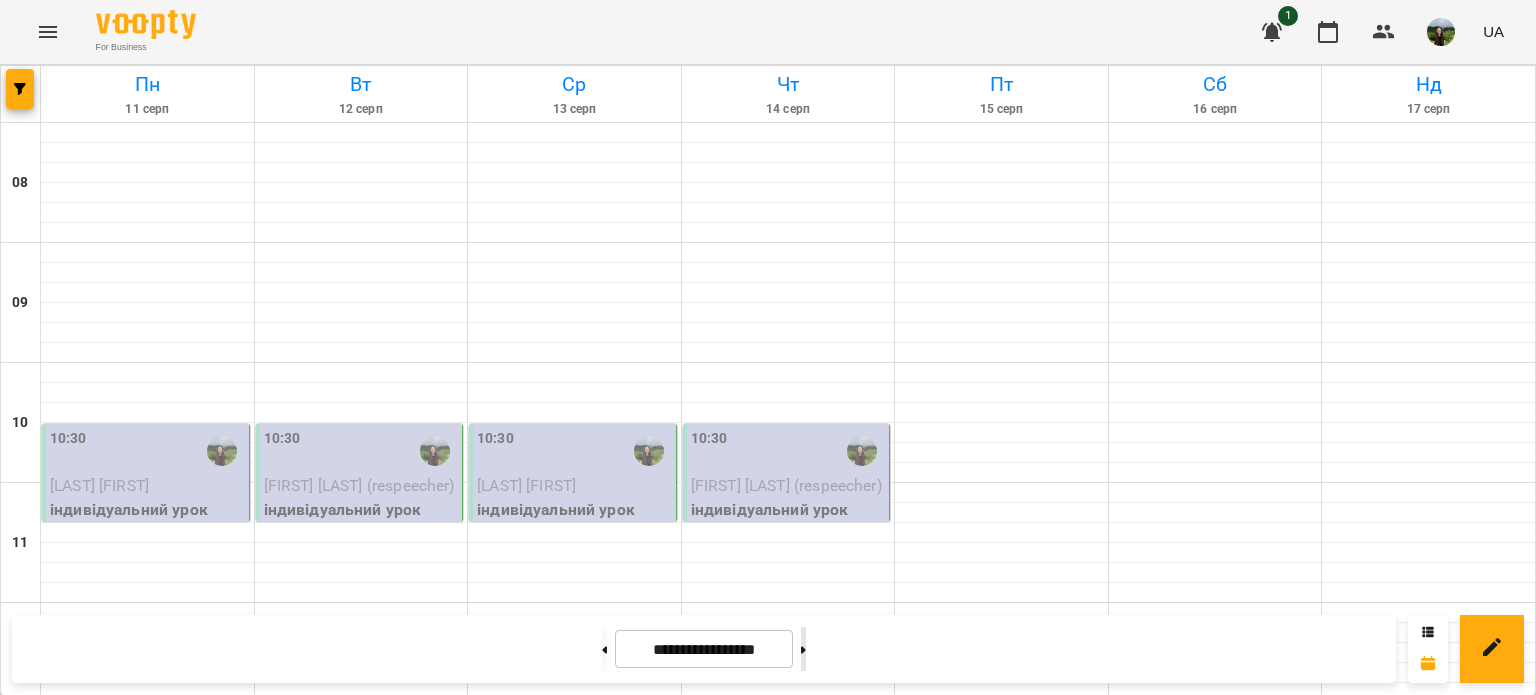 click at bounding box center [803, 649] 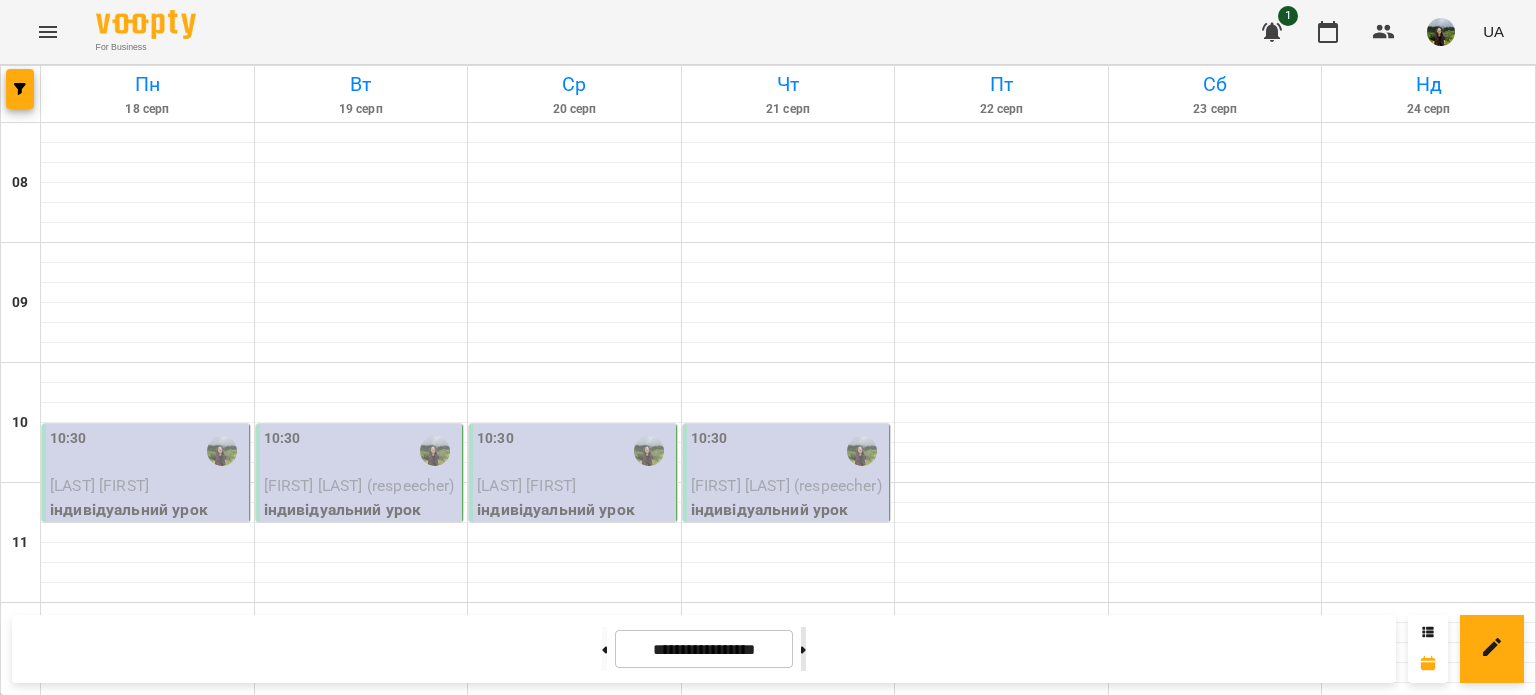click at bounding box center (803, 649) 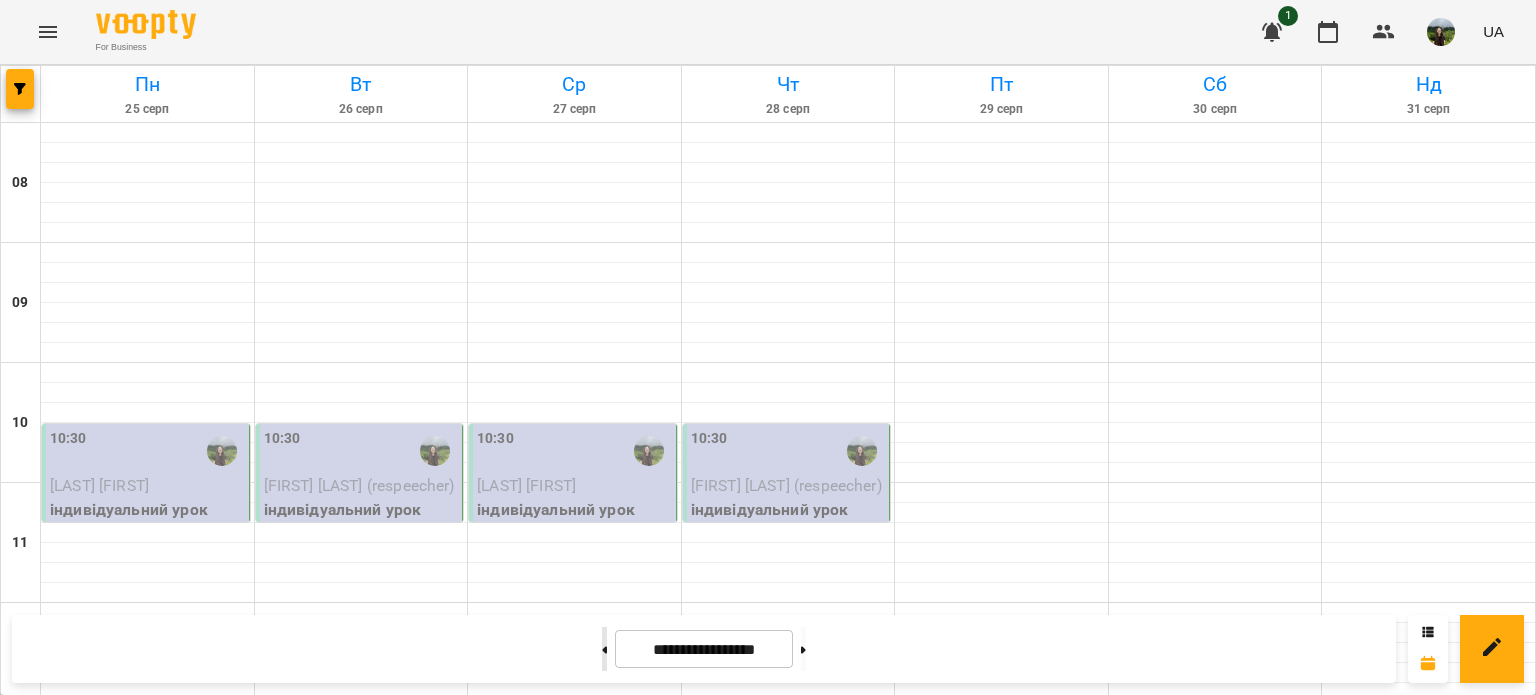 click at bounding box center [604, 649] 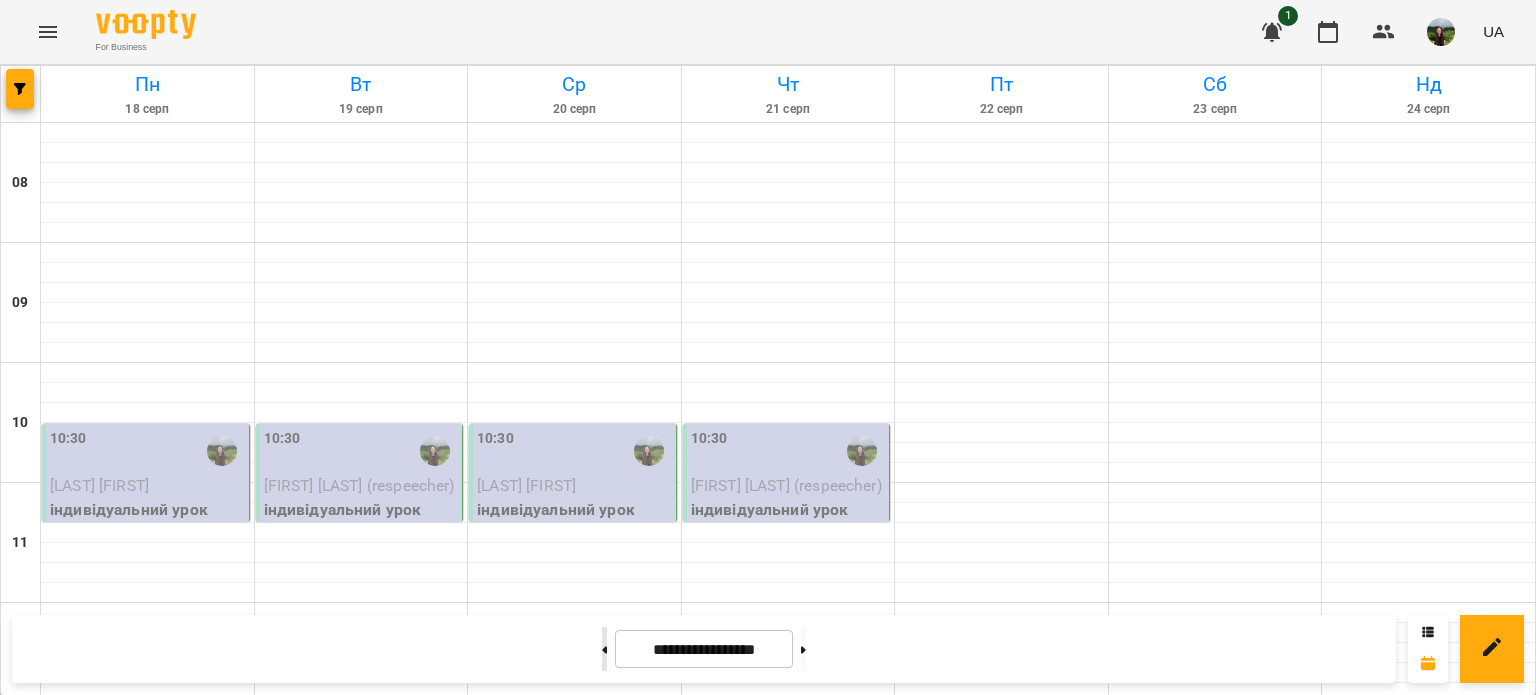 click at bounding box center (604, 649) 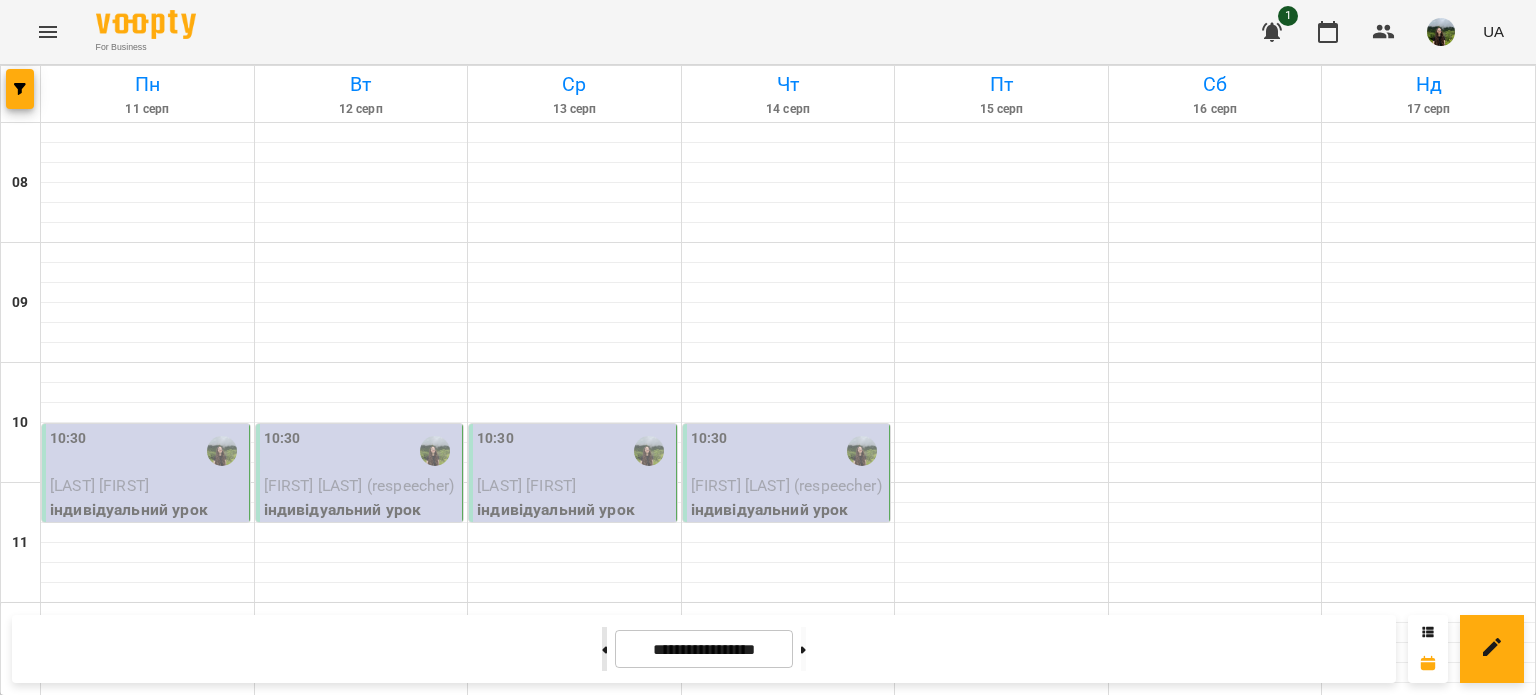 click at bounding box center (604, 649) 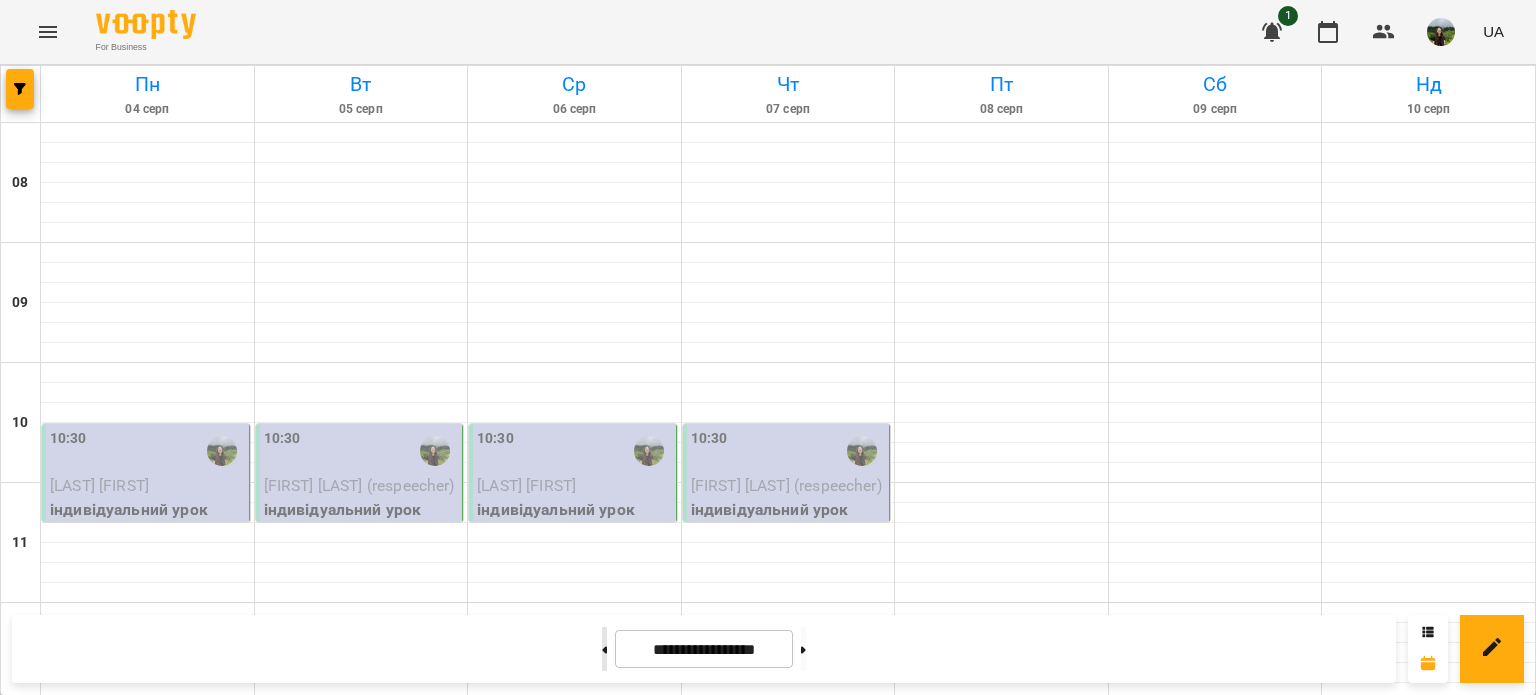 click at bounding box center (604, 649) 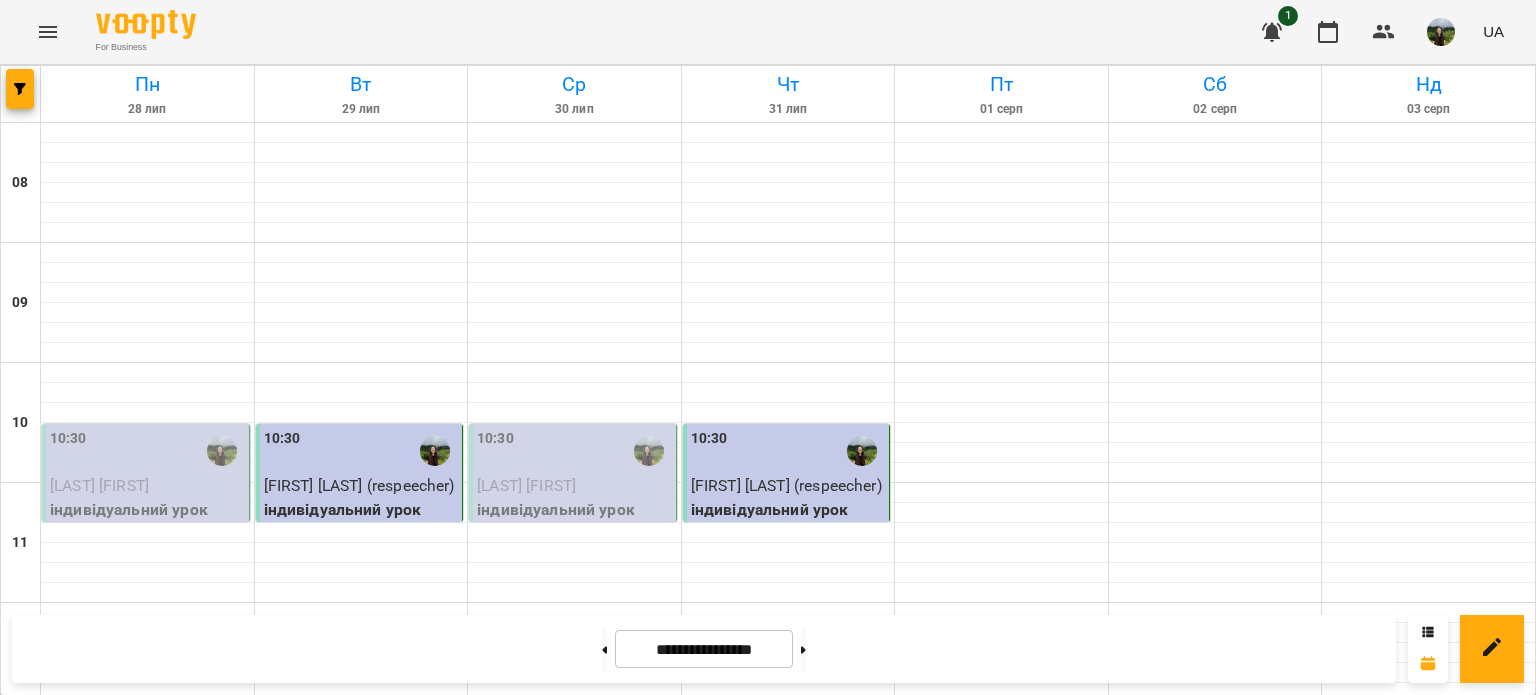 scroll, scrollTop: 447, scrollLeft: 0, axis: vertical 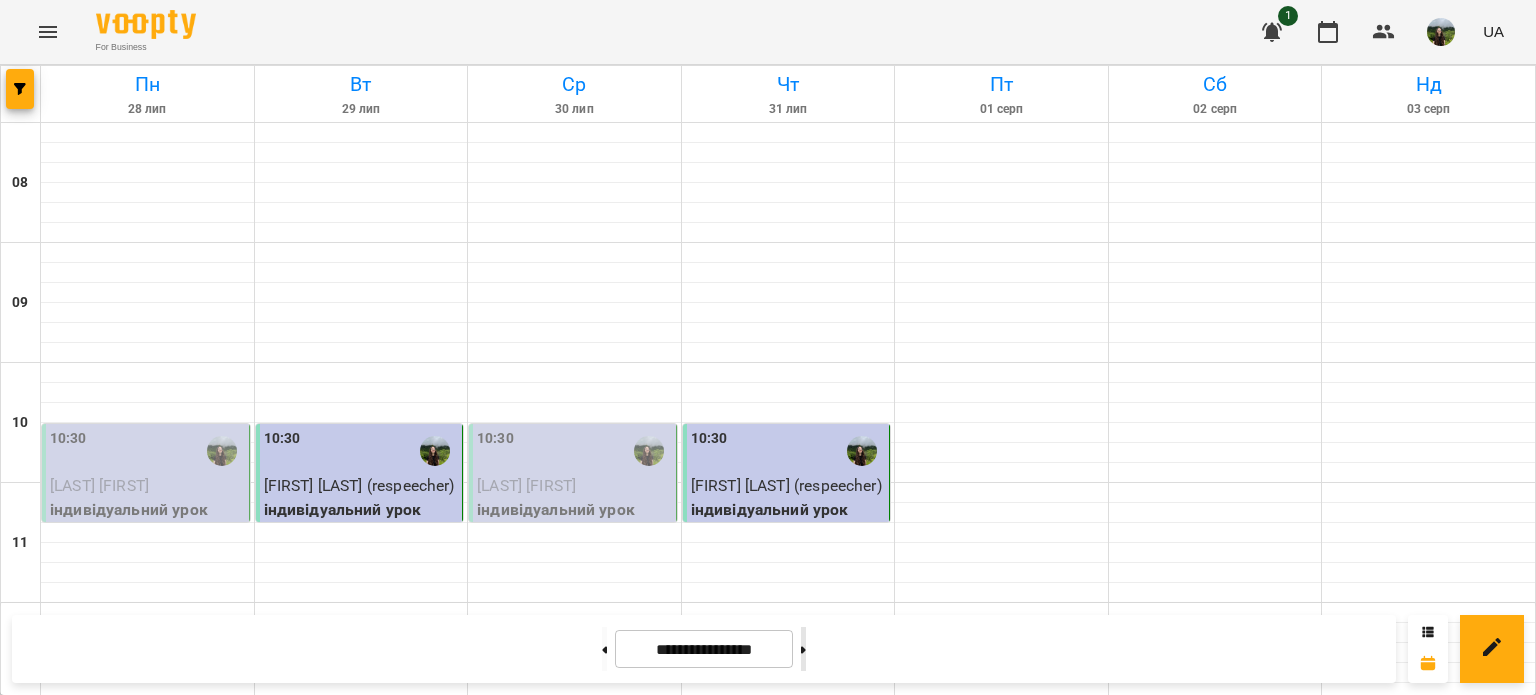click 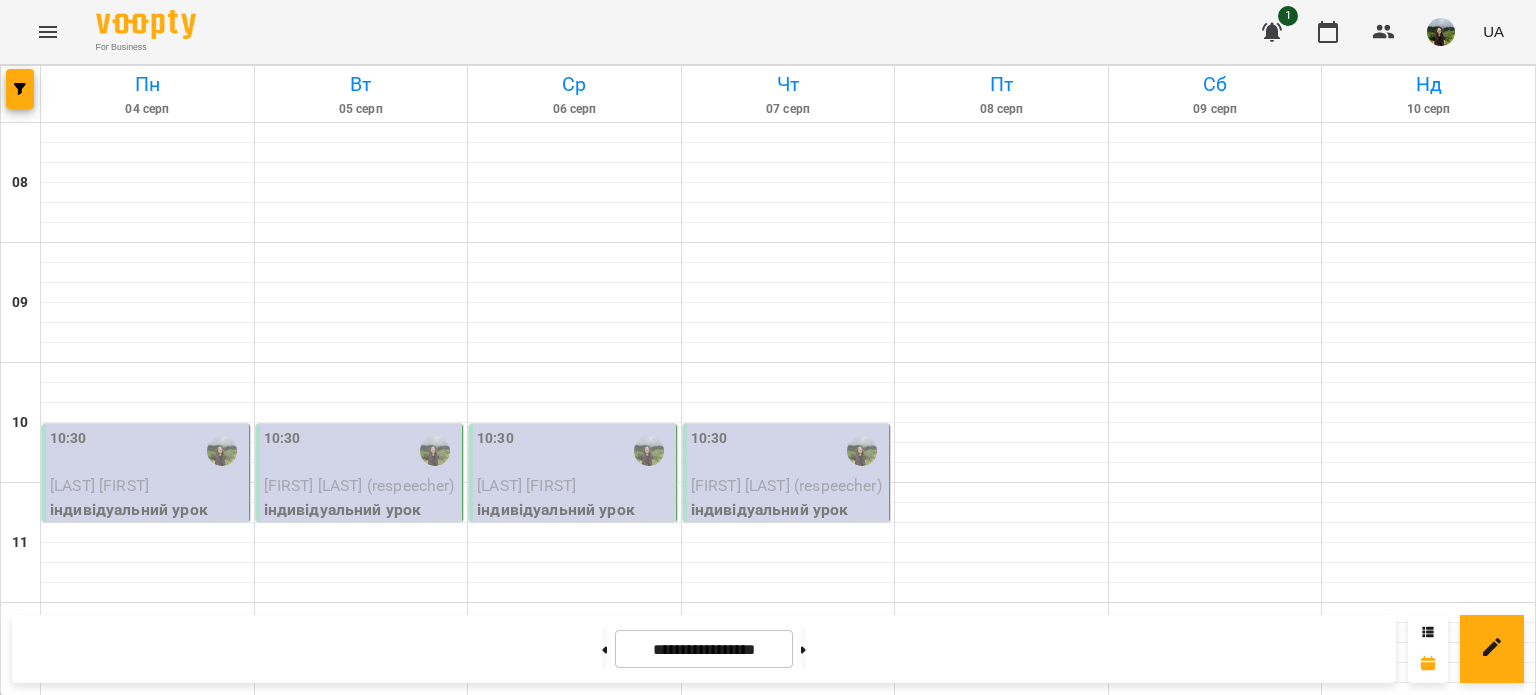 scroll, scrollTop: 764, scrollLeft: 0, axis: vertical 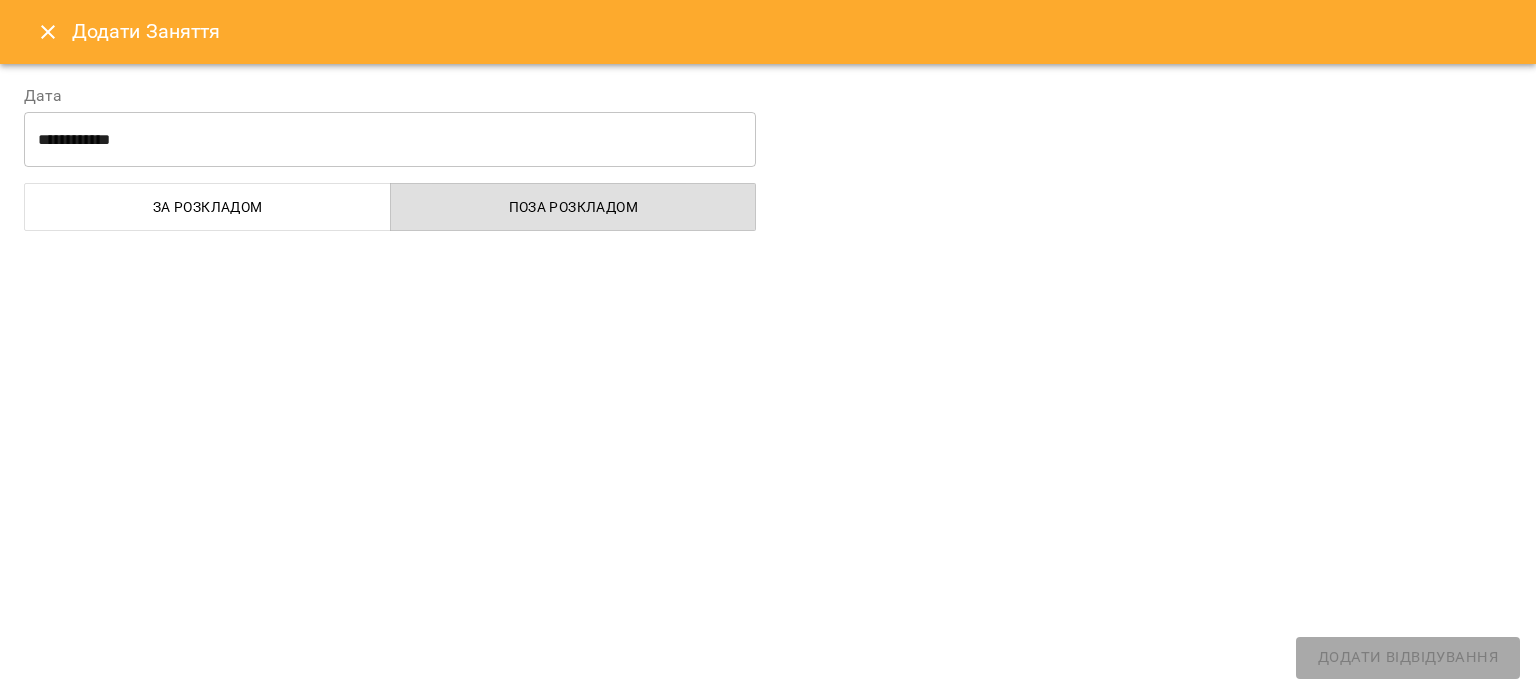 select on "**********" 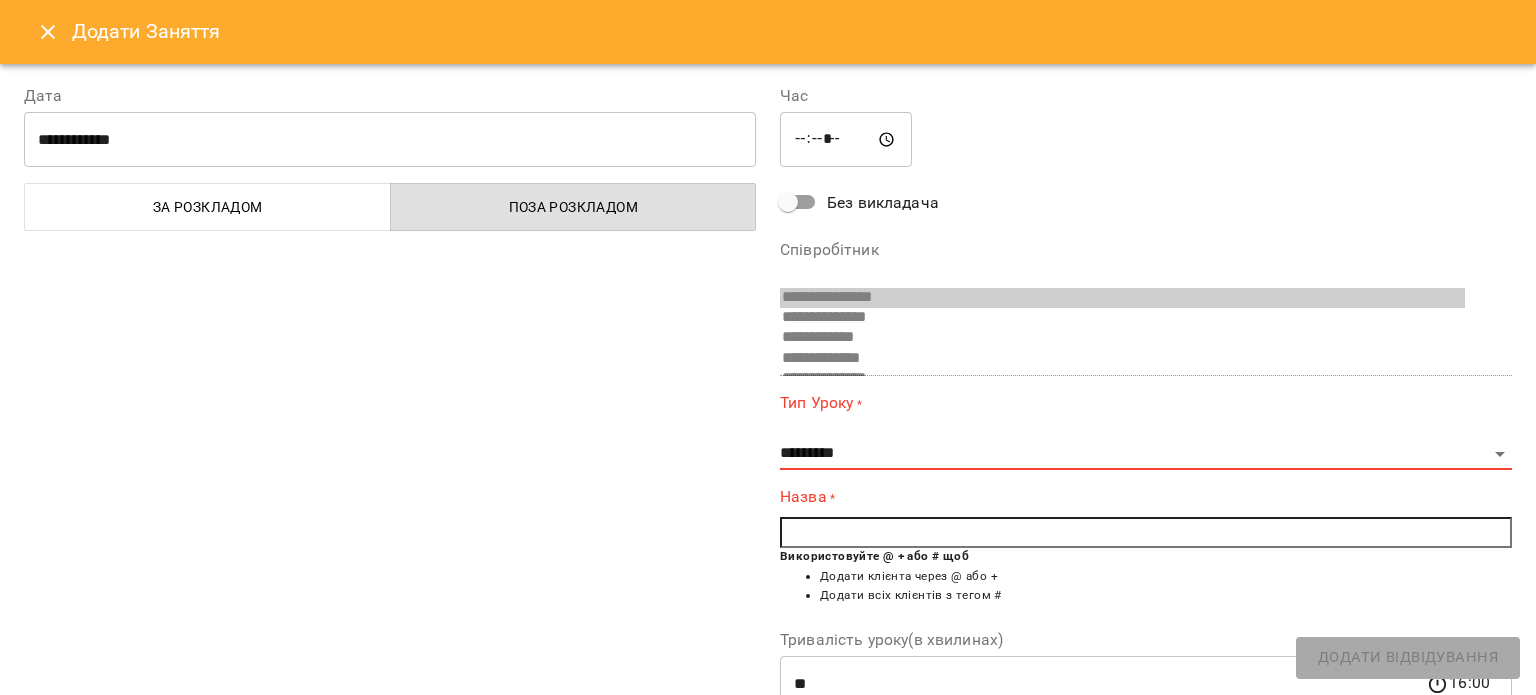 click at bounding box center [1146, 533] 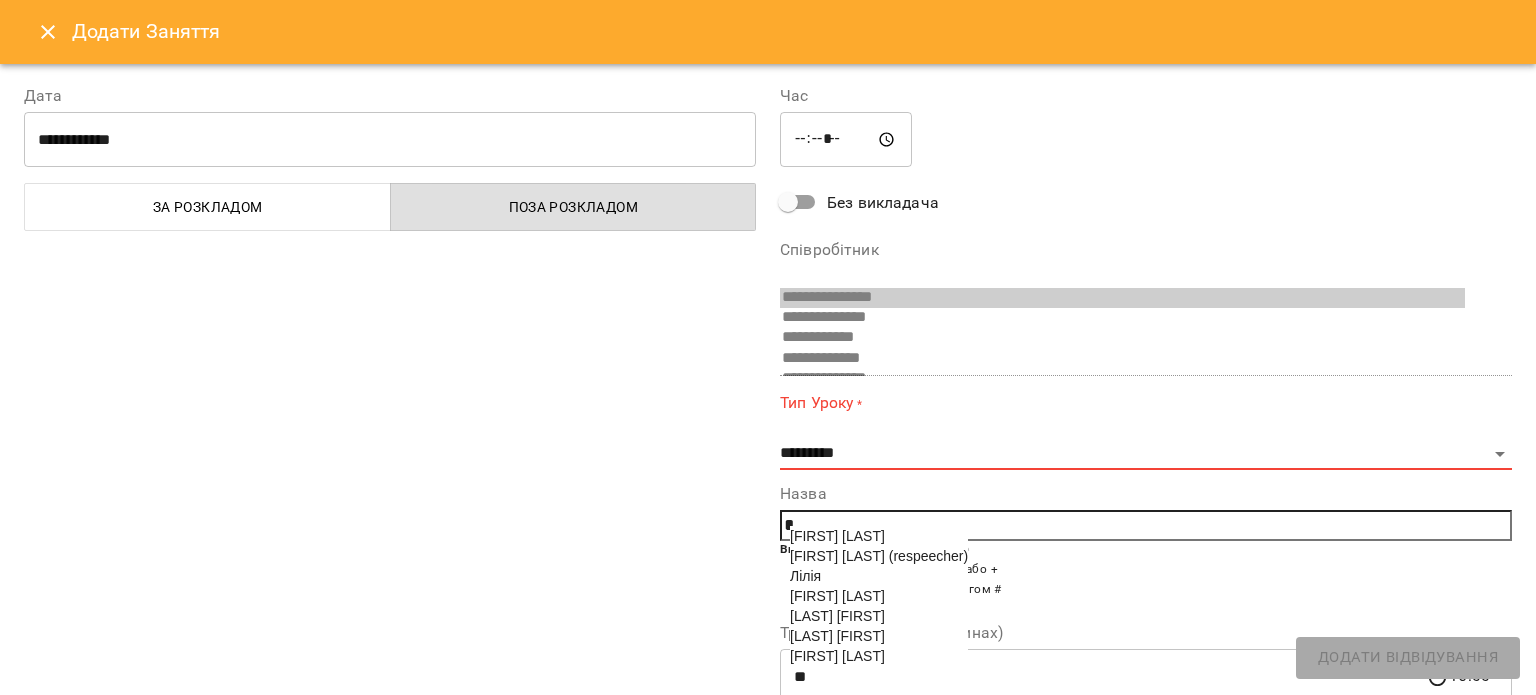 click on "[FIRST] [LAST]" at bounding box center [837, 596] 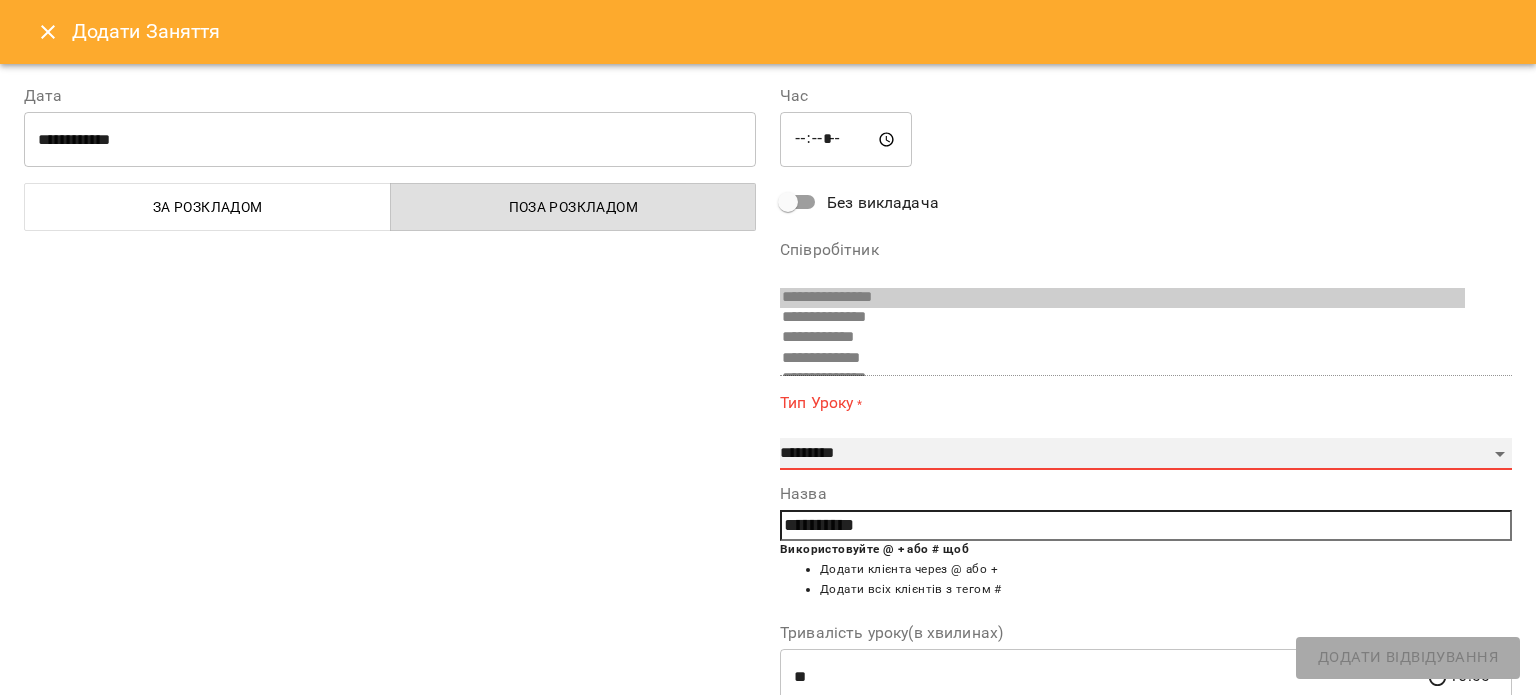 click on "**********" at bounding box center (1146, 454) 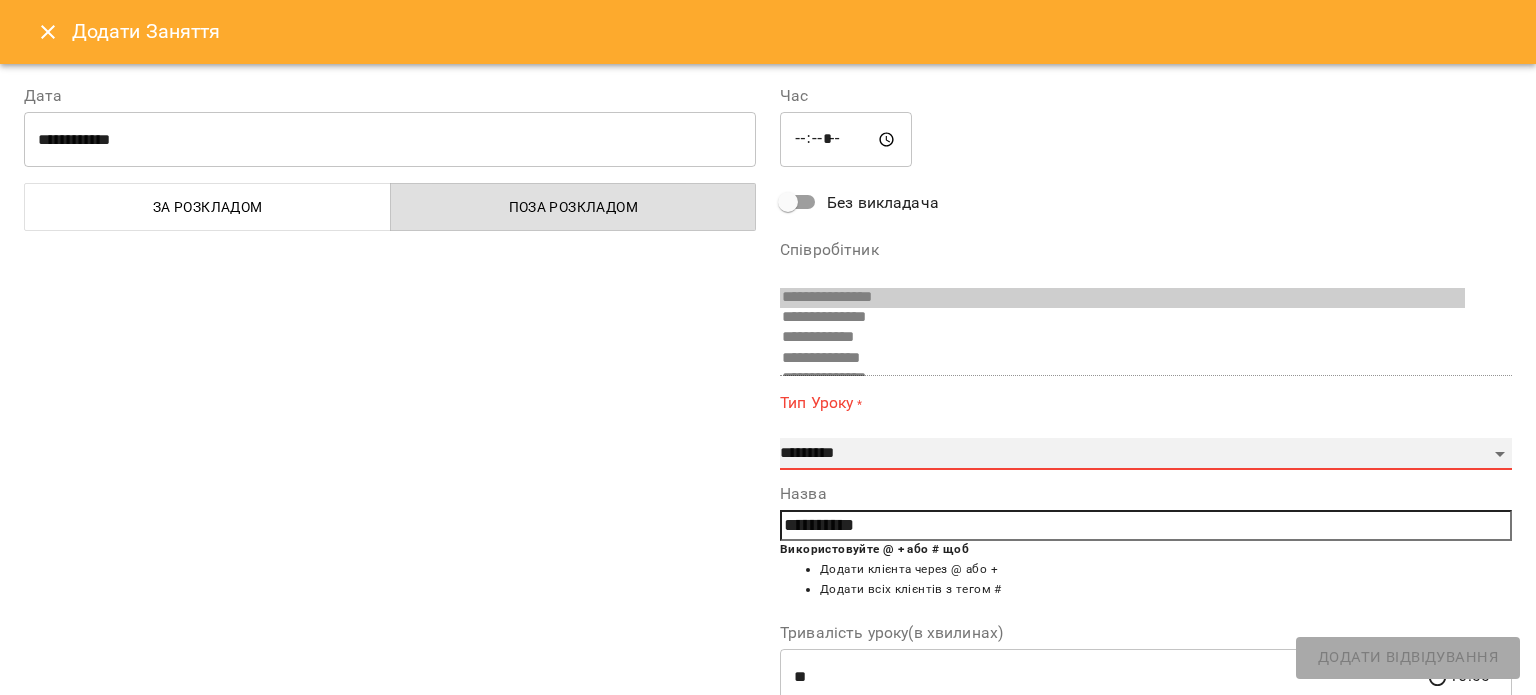 select on "**********" 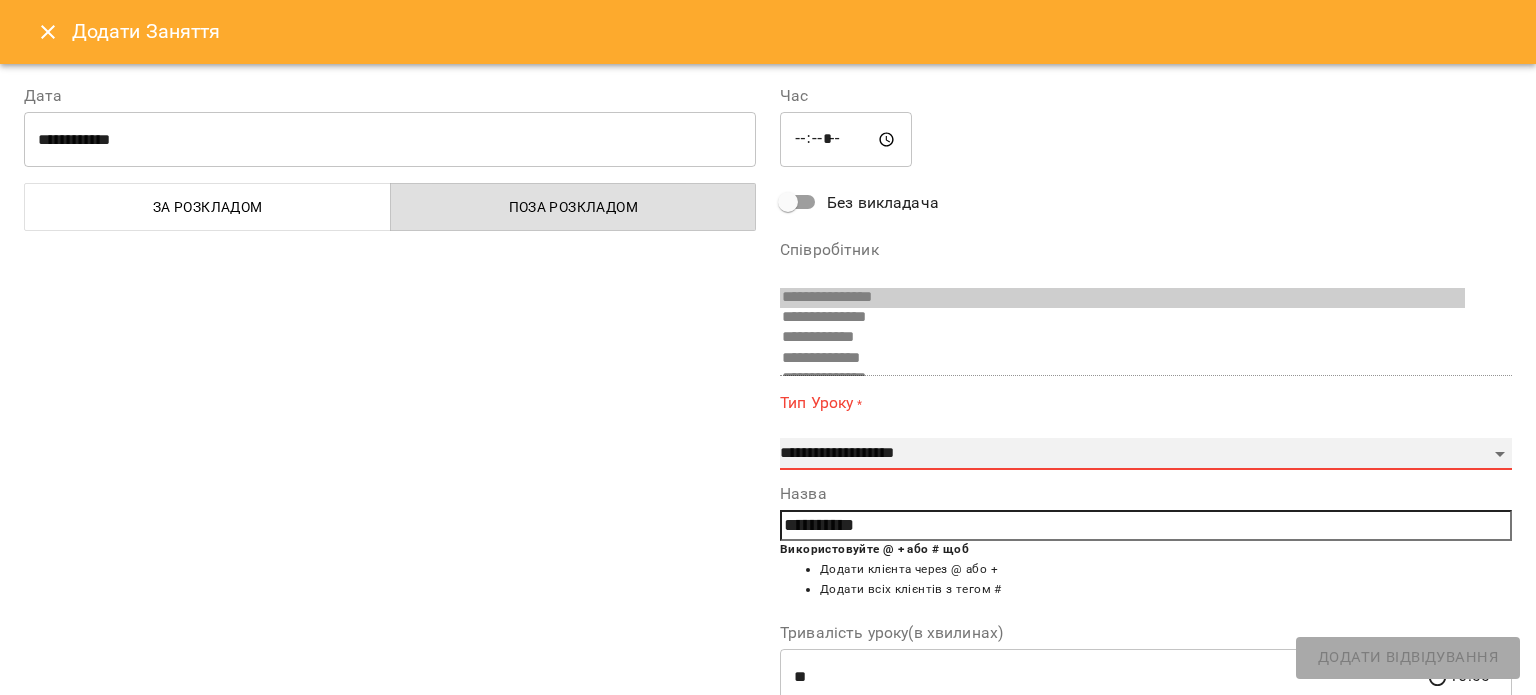 click on "**********" at bounding box center (1146, 454) 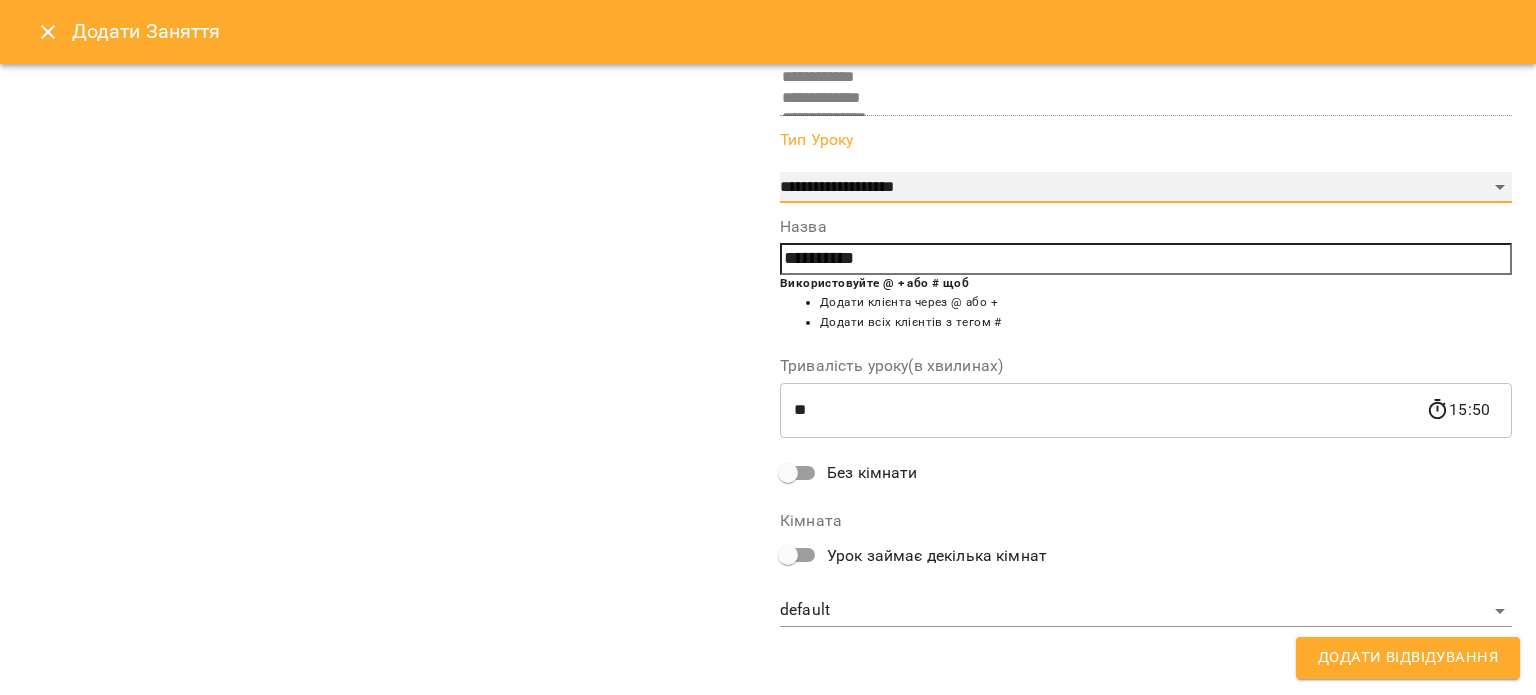 scroll, scrollTop: 0, scrollLeft: 0, axis: both 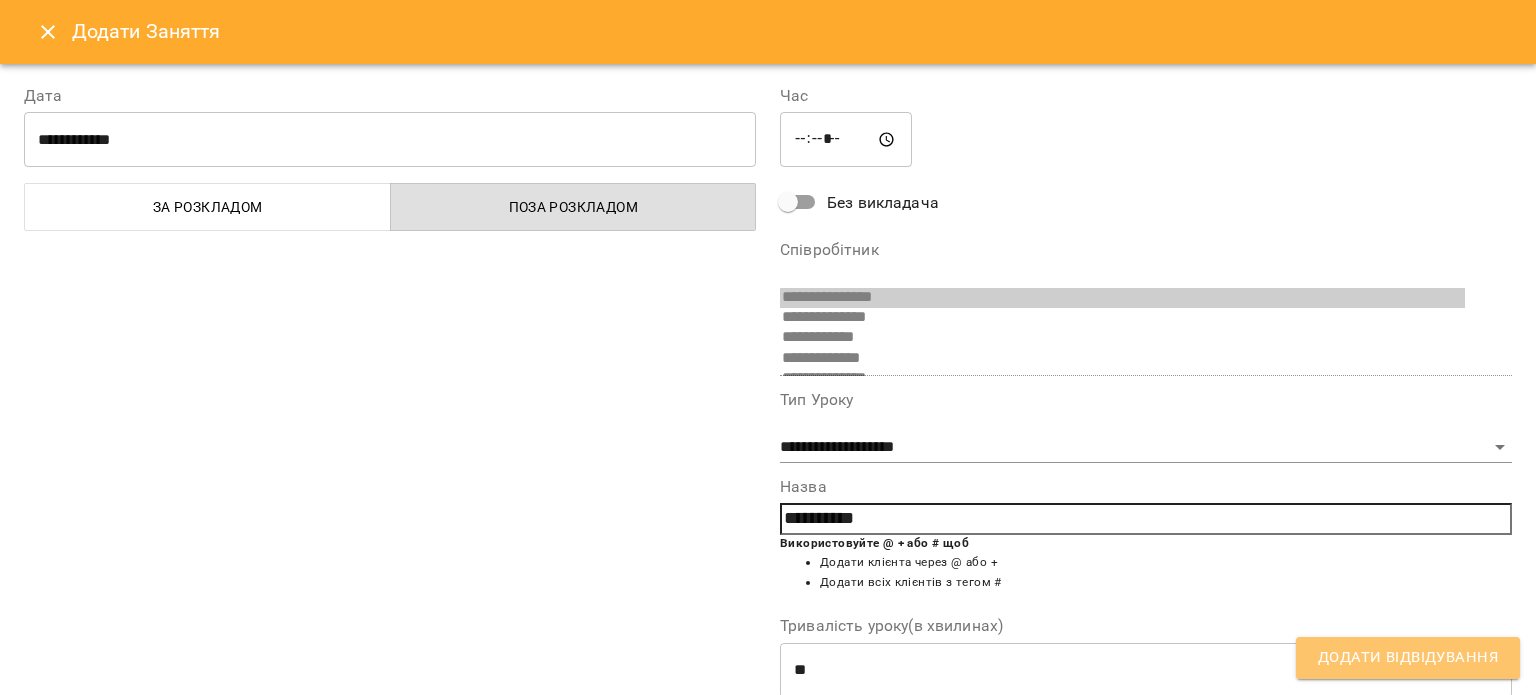 click on "Додати Відвідування" at bounding box center (1408, 658) 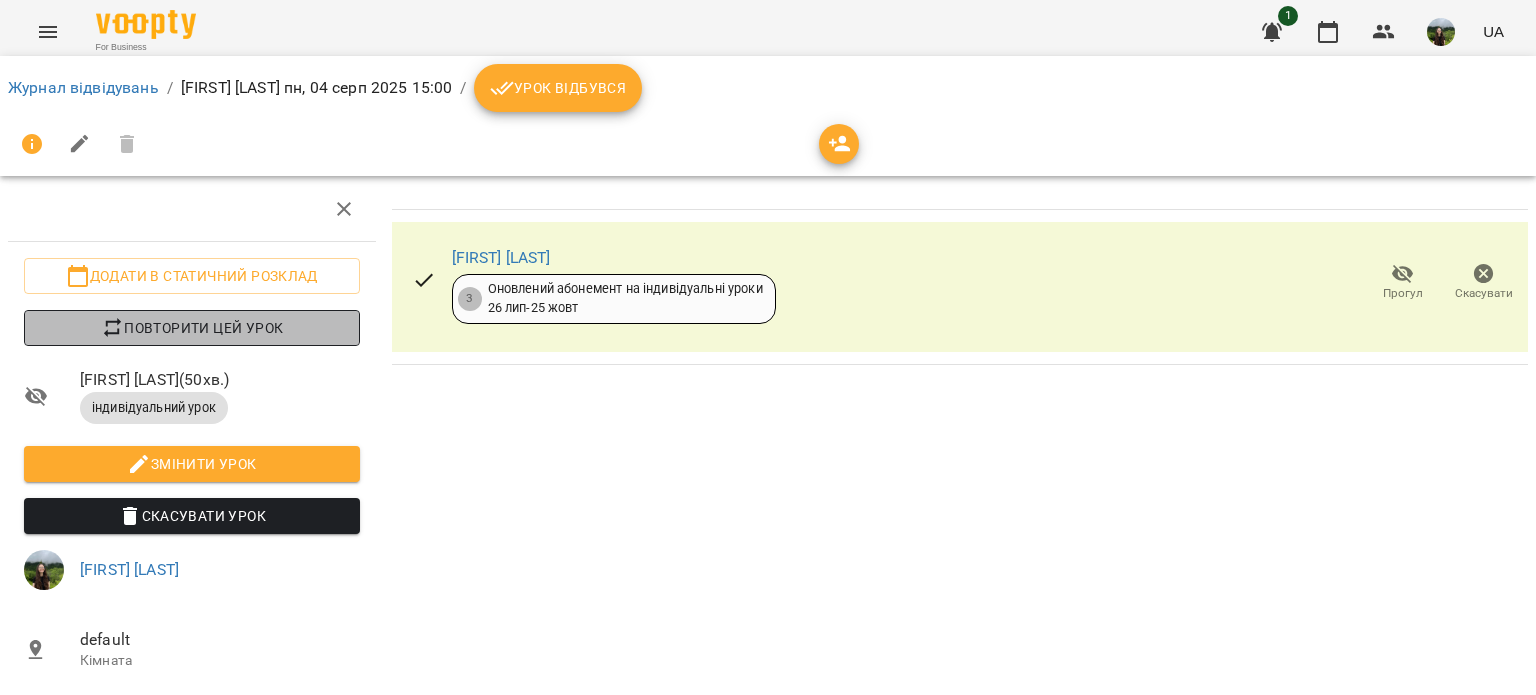 click on "Повторити цей урок" at bounding box center (192, 328) 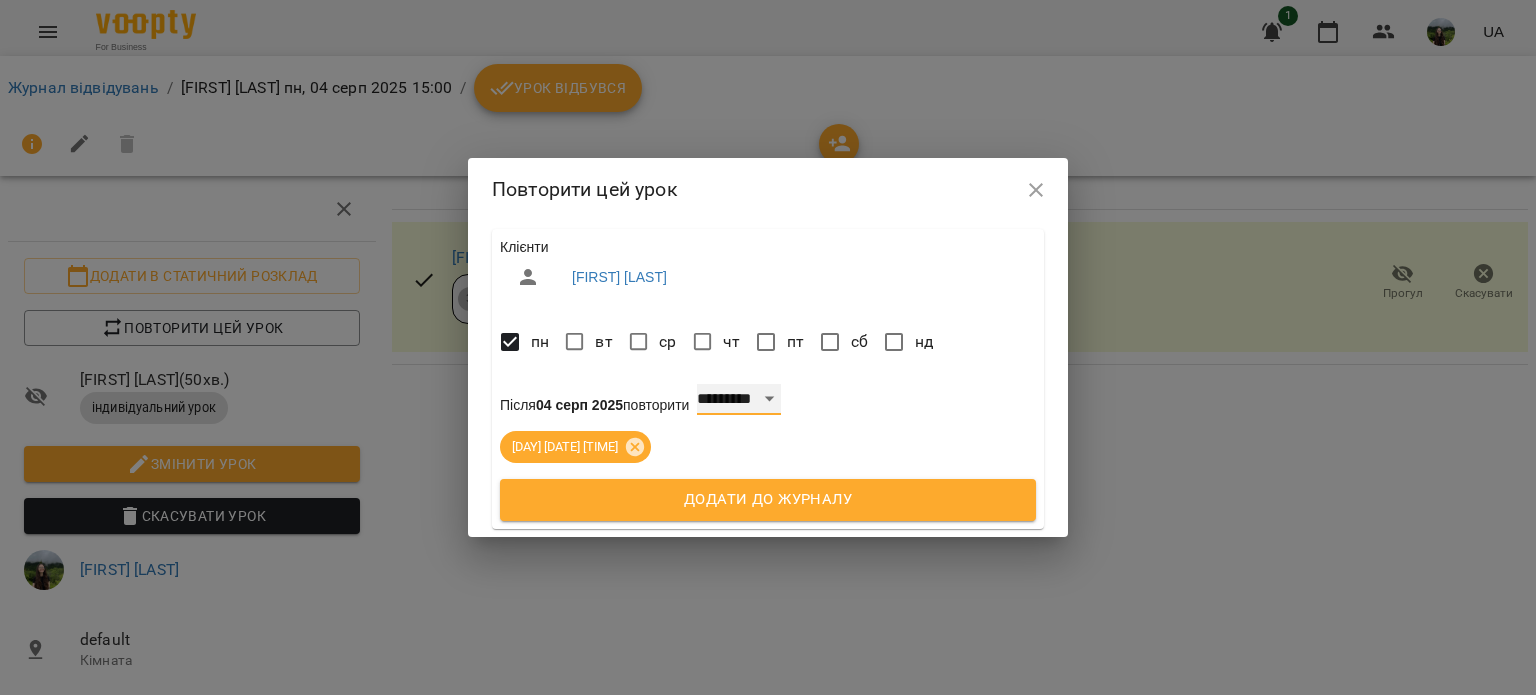 click on "**********" at bounding box center (739, 400) 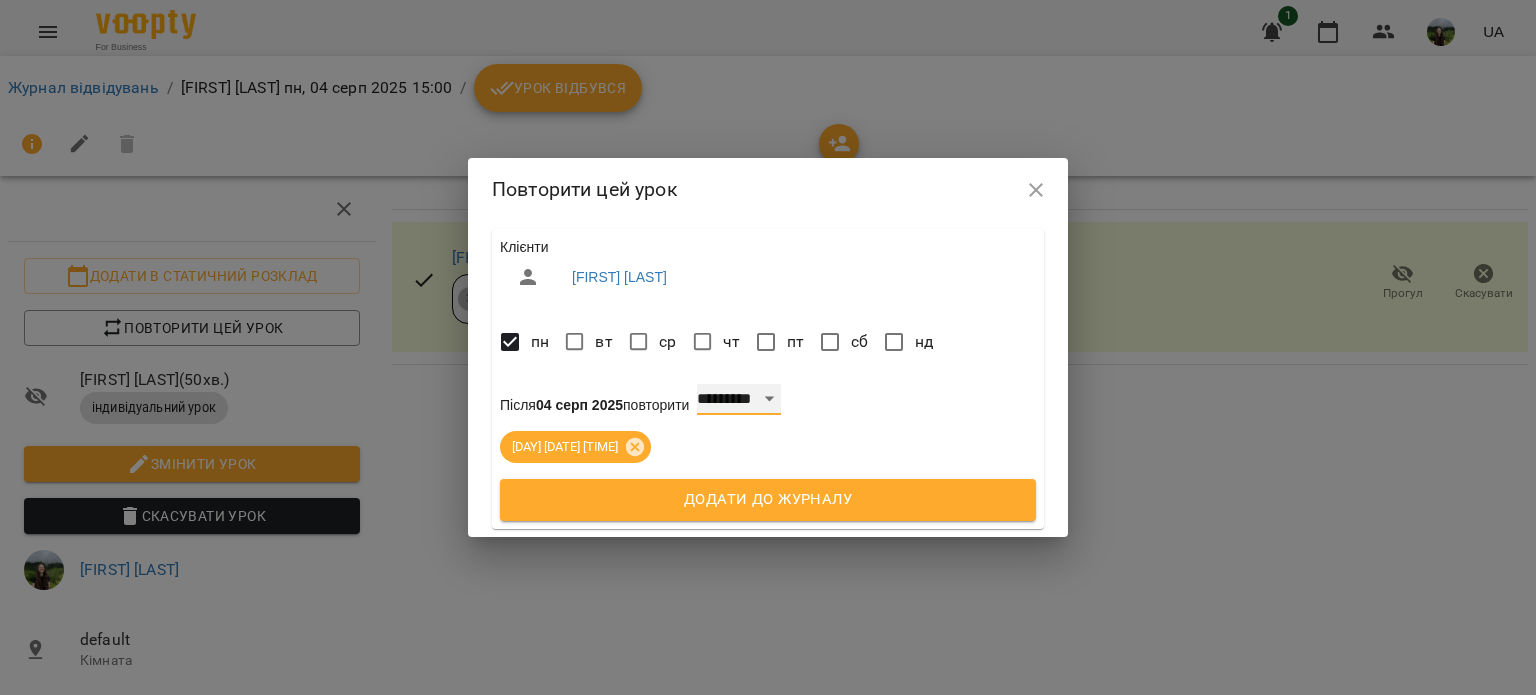 click on "**********" at bounding box center (739, 400) 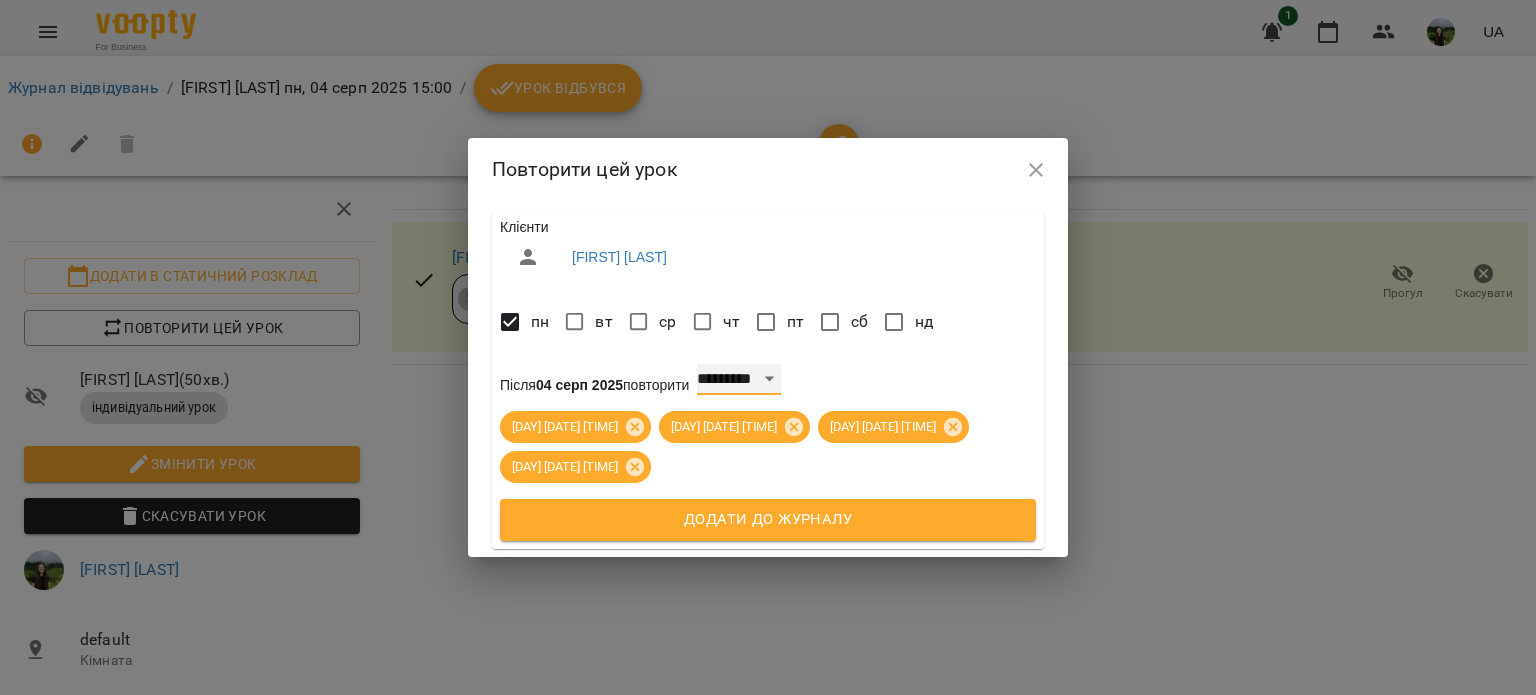 click on "**********" at bounding box center (739, 380) 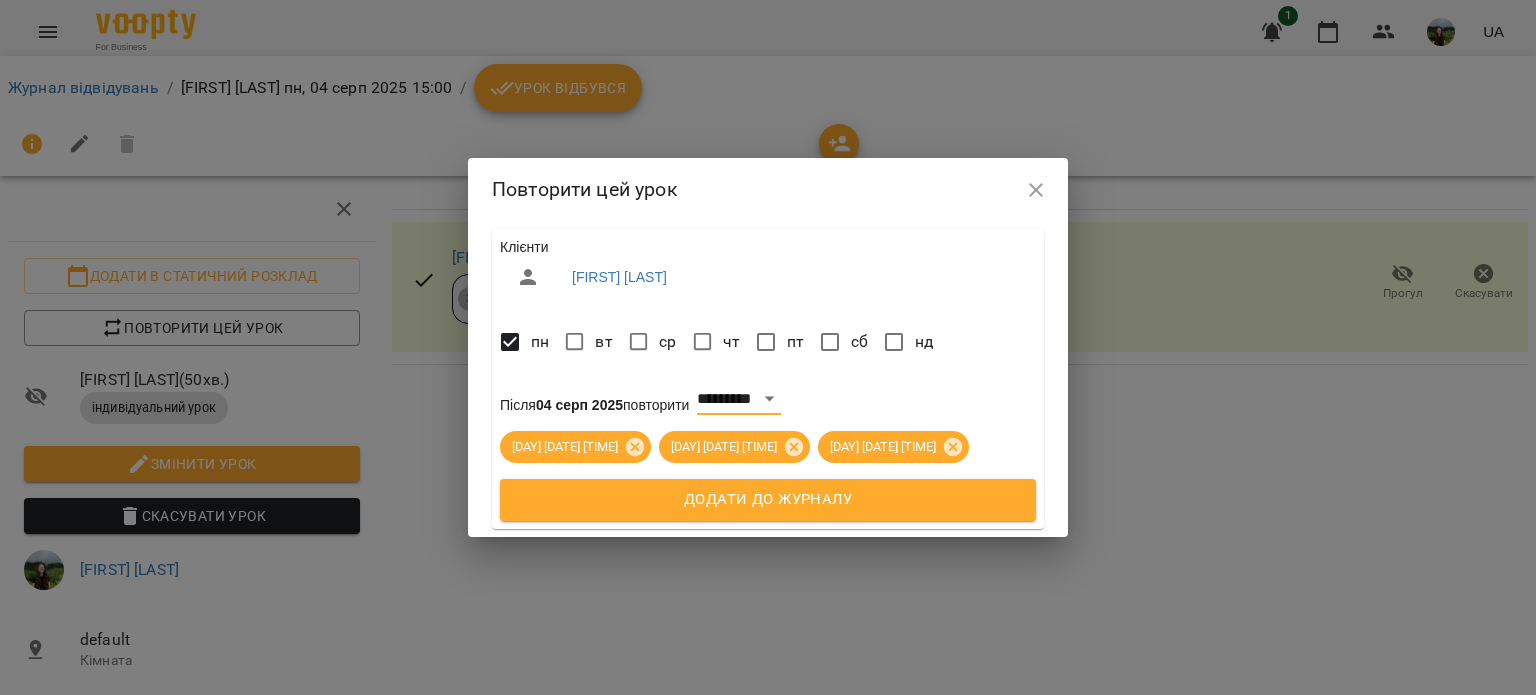 click on "Додати до журналу" at bounding box center (768, 500) 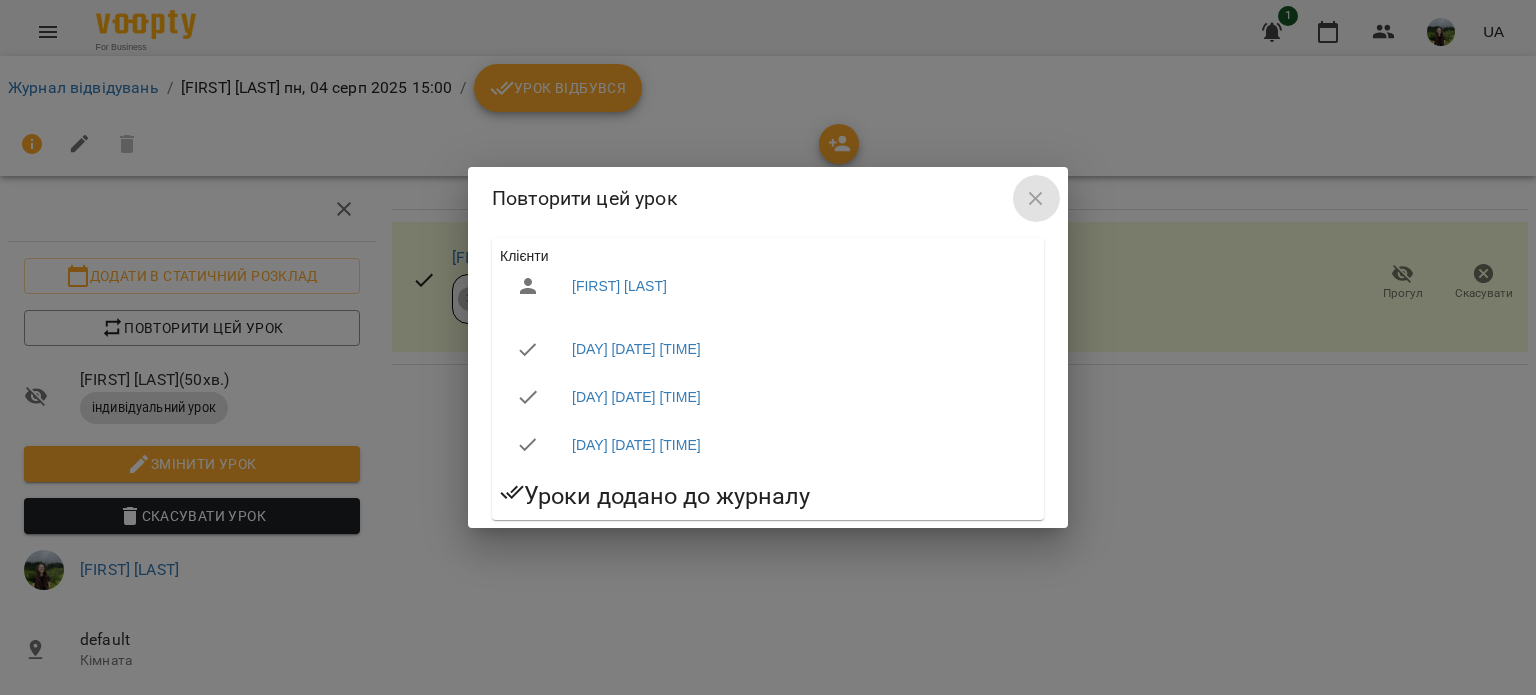 click 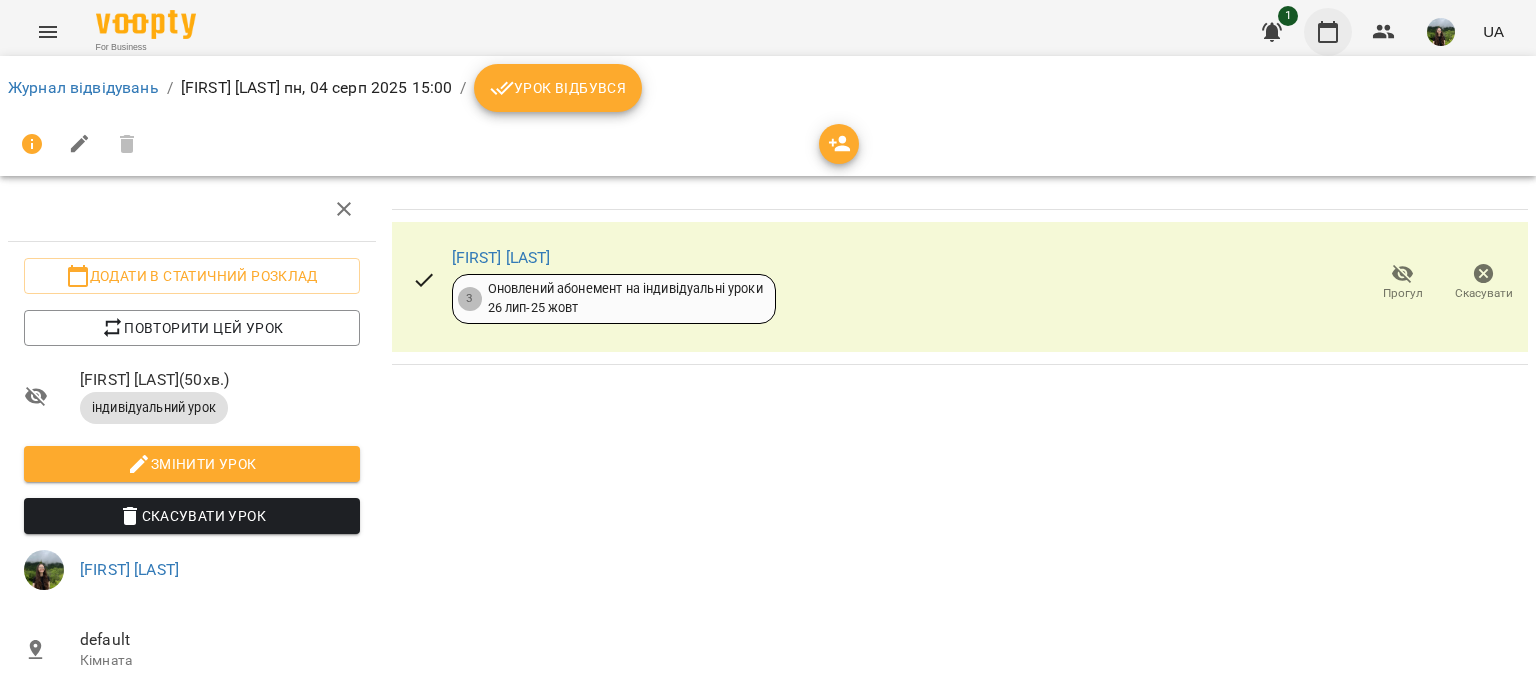 click at bounding box center [1328, 32] 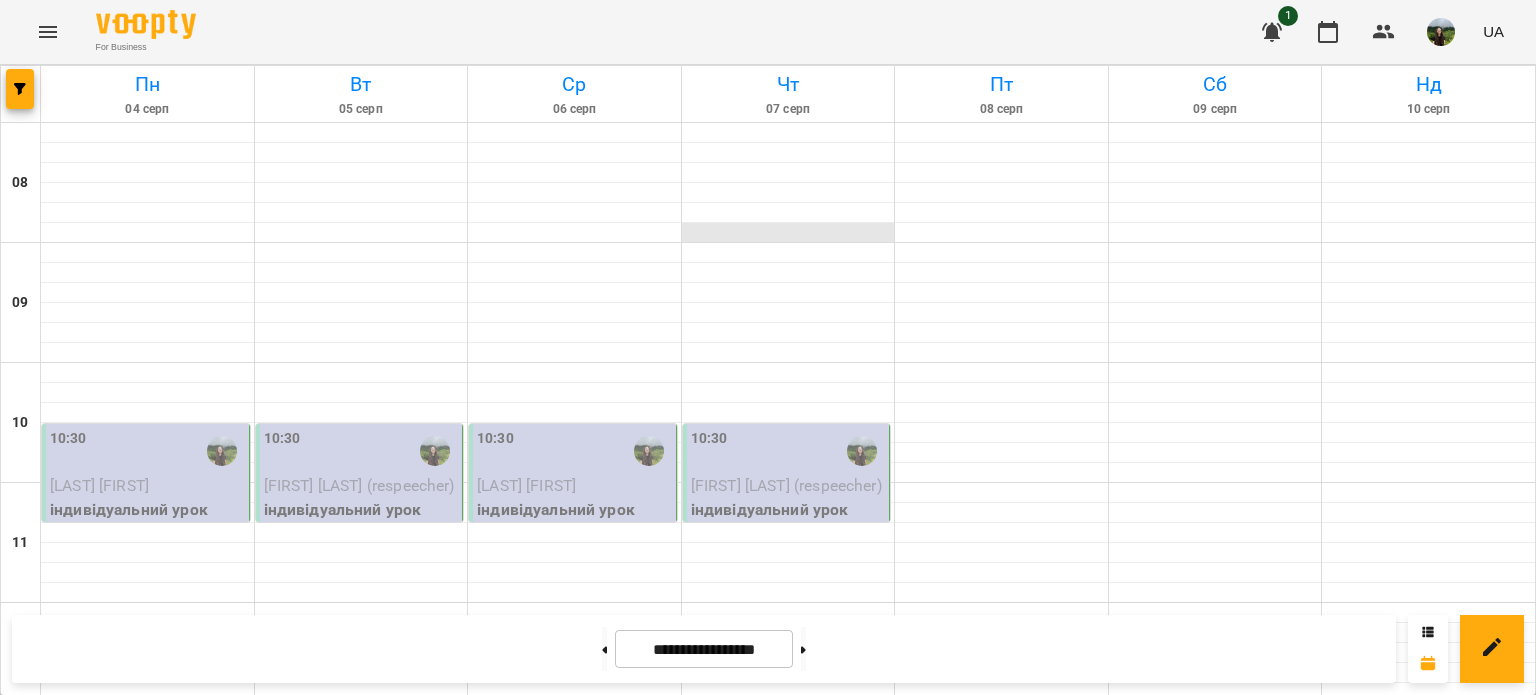 scroll, scrollTop: 684, scrollLeft: 0, axis: vertical 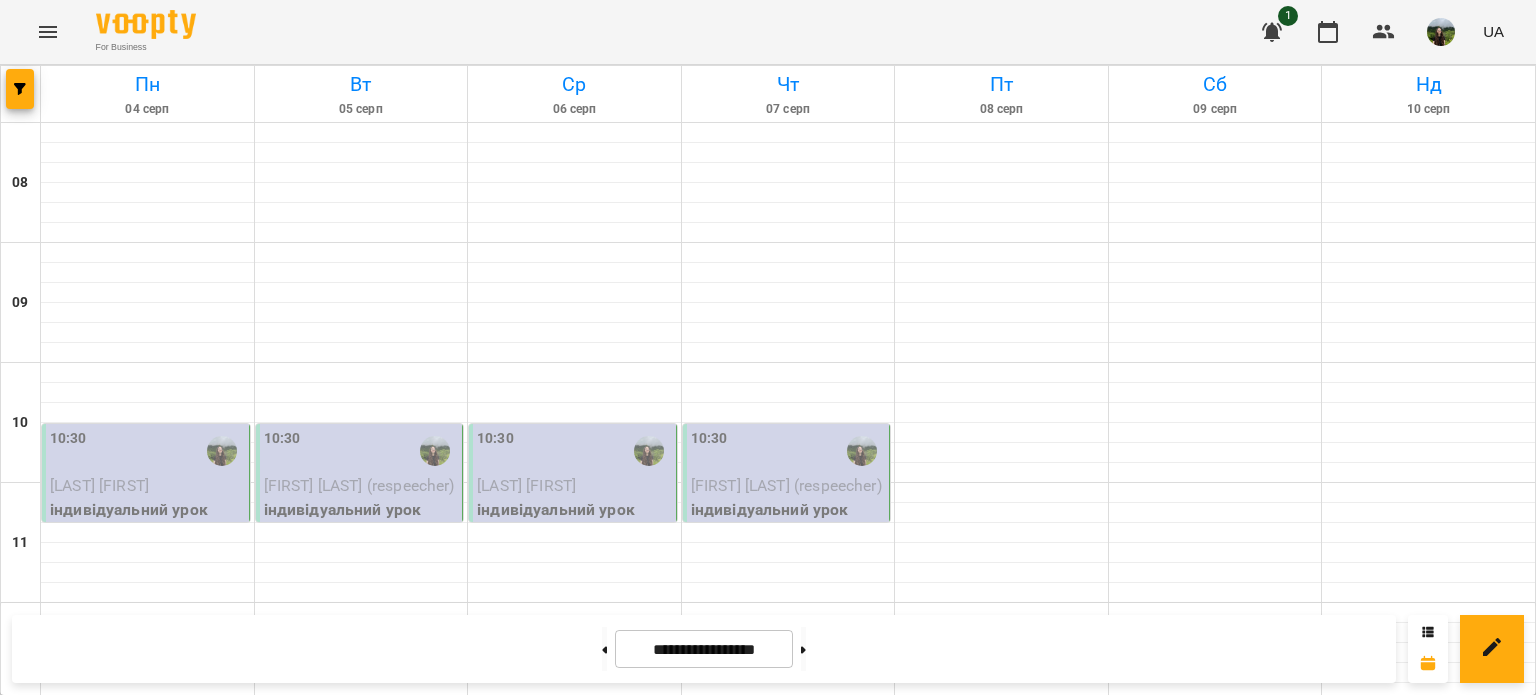 click at bounding box center (574, 1093) 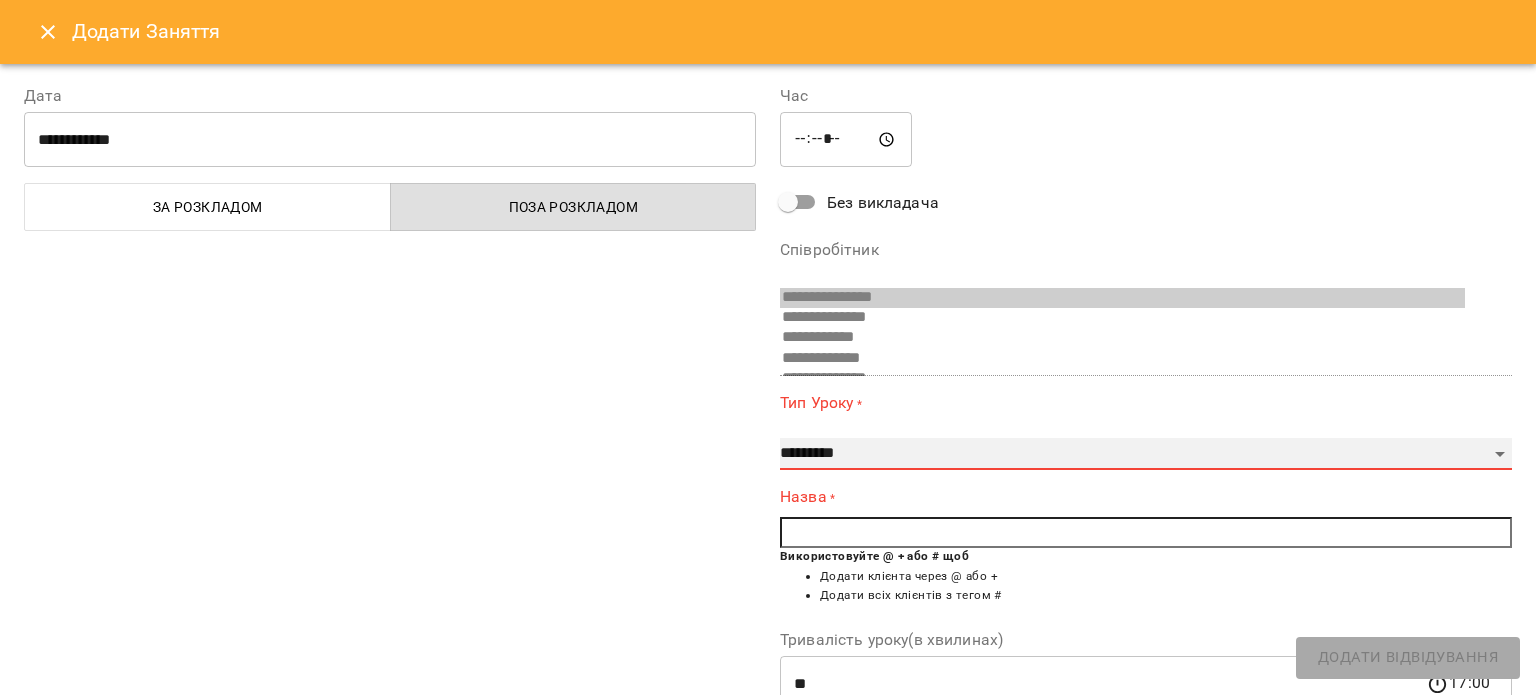 click on "**********" at bounding box center (1146, 454) 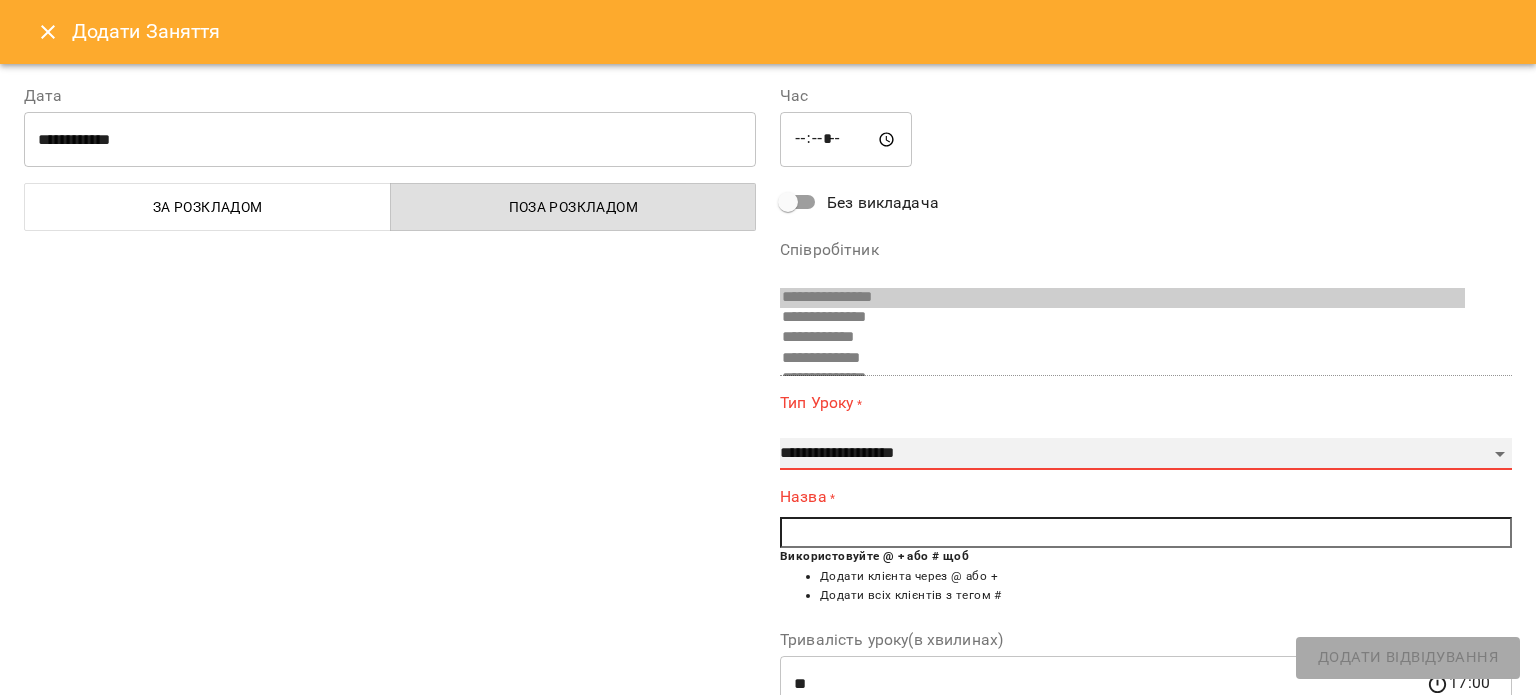 click on "**********" at bounding box center (1146, 454) 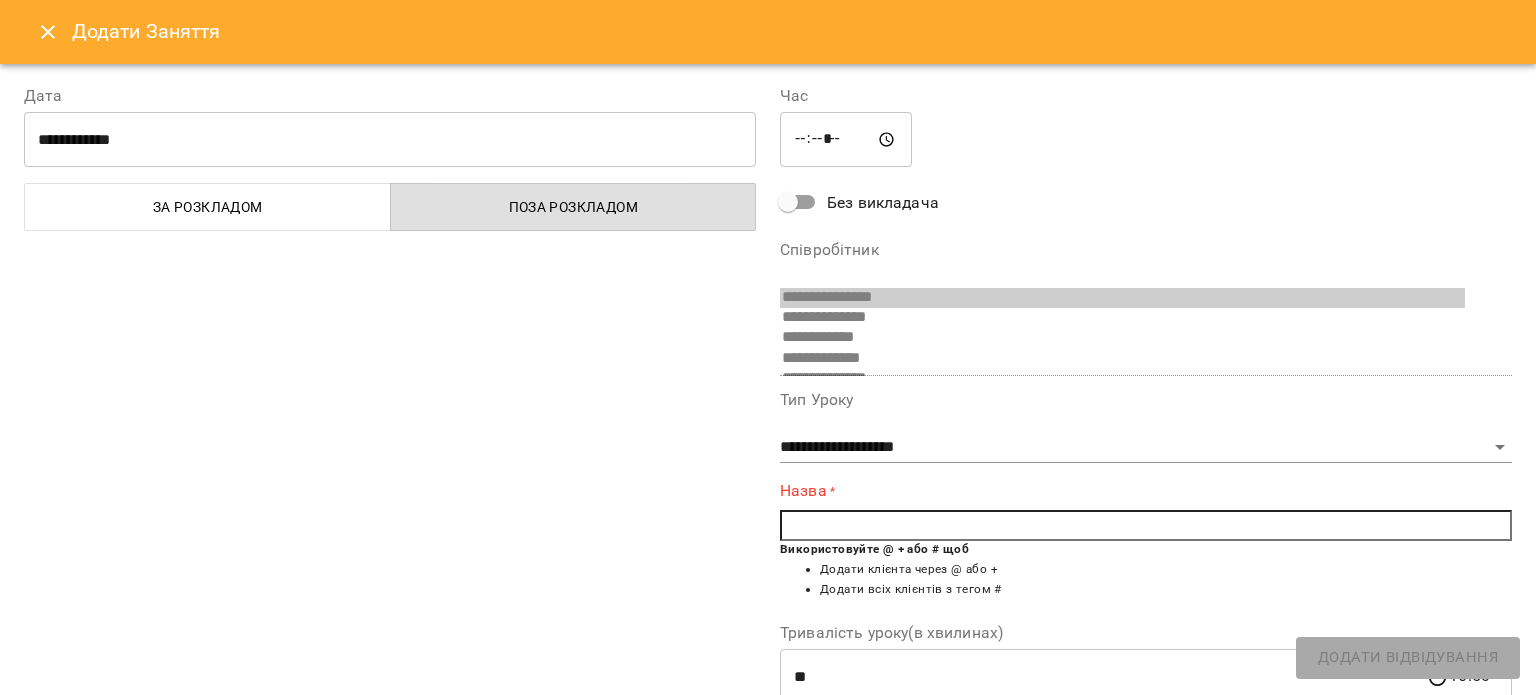 click at bounding box center (1146, 526) 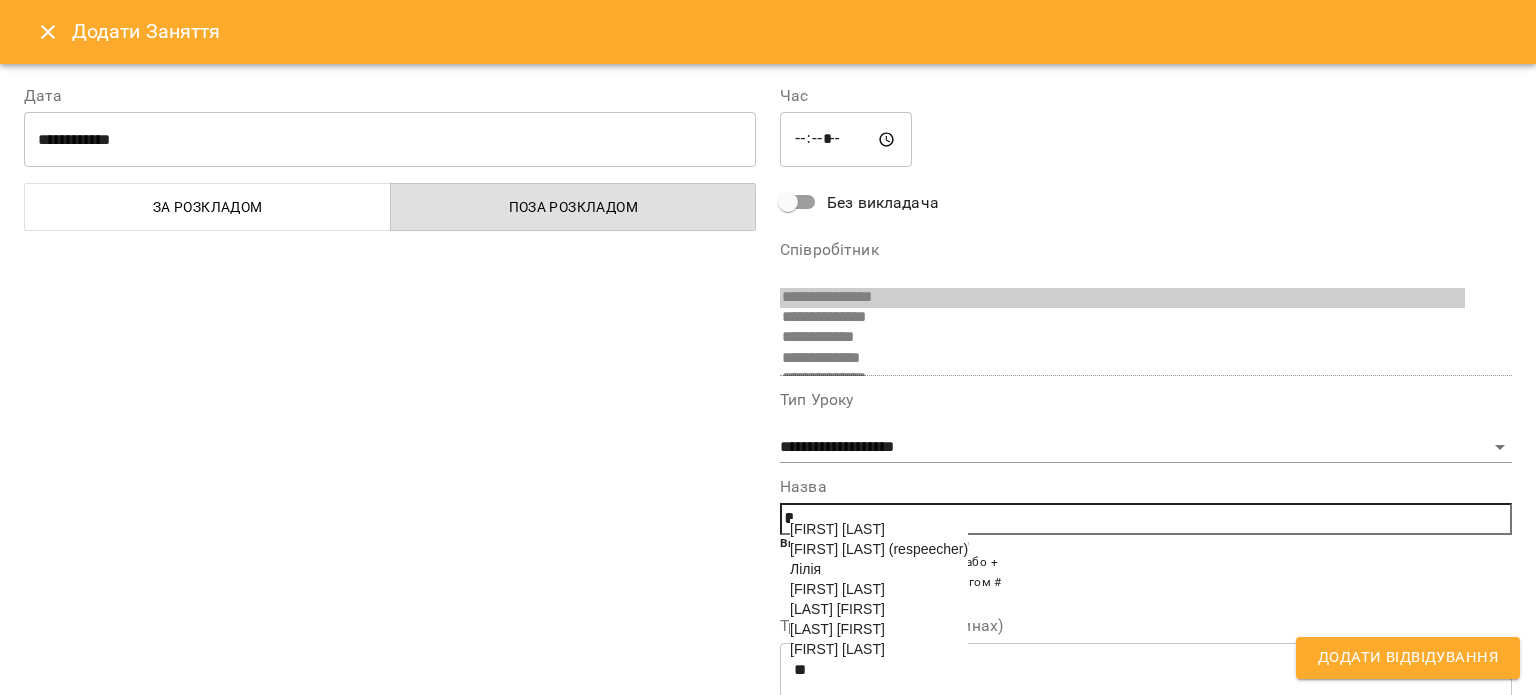 click on "[FIRST] [LAST]" at bounding box center [837, 589] 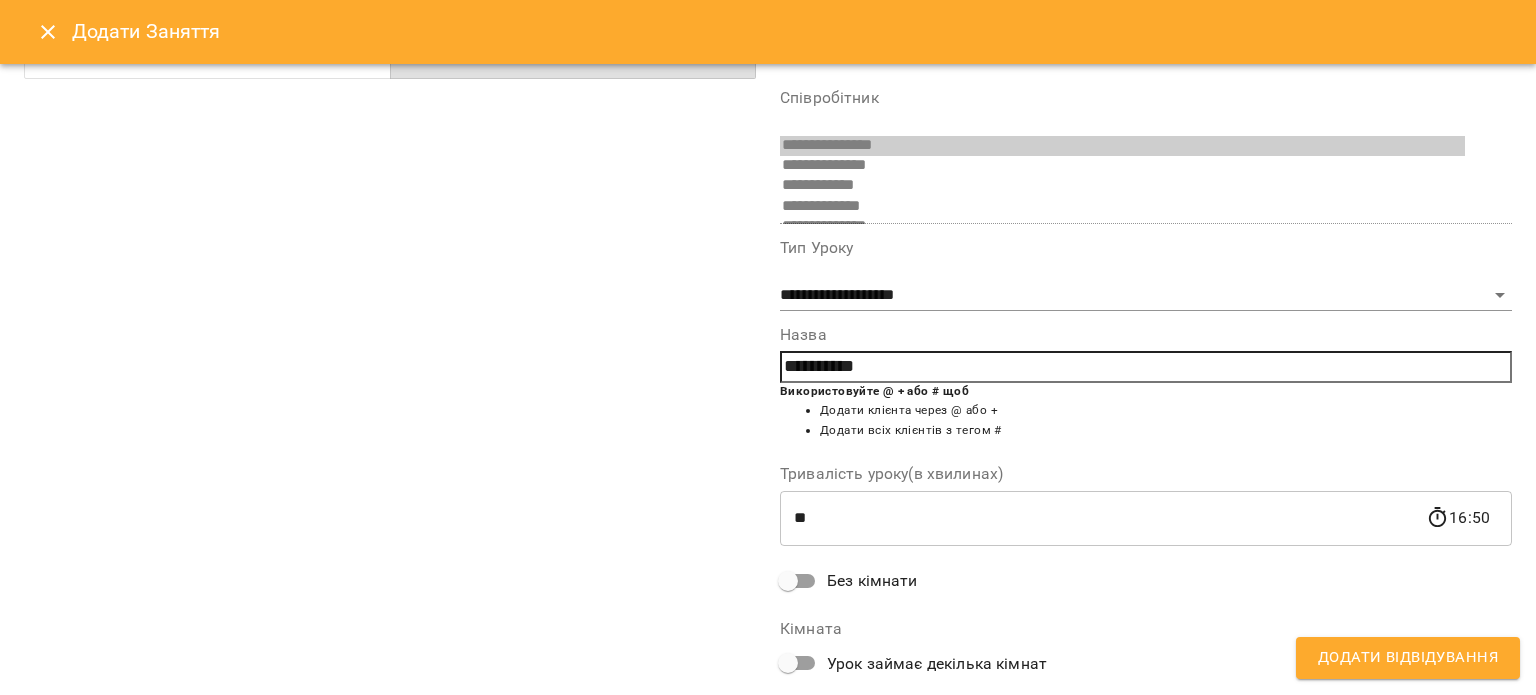scroll, scrollTop: 164, scrollLeft: 0, axis: vertical 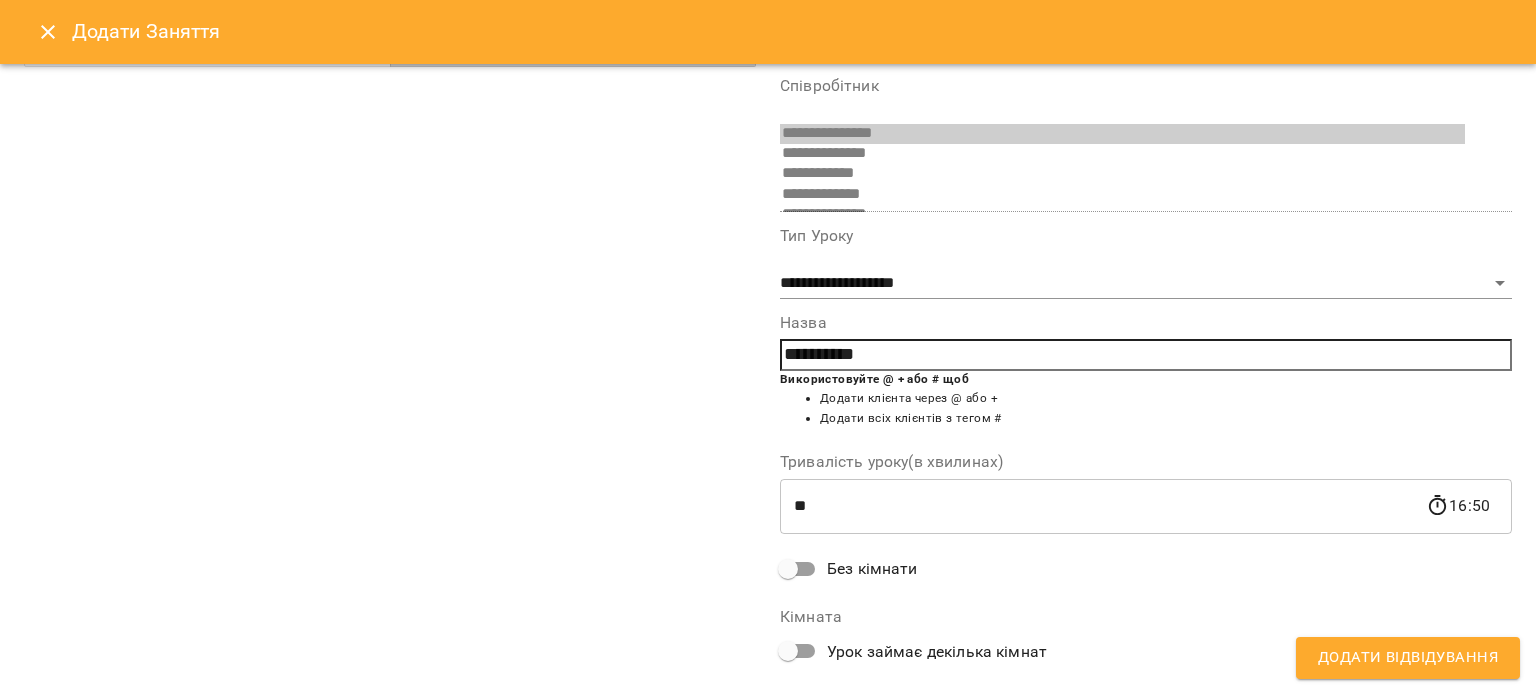 click on "Додати Відвідування" at bounding box center (1408, 658) 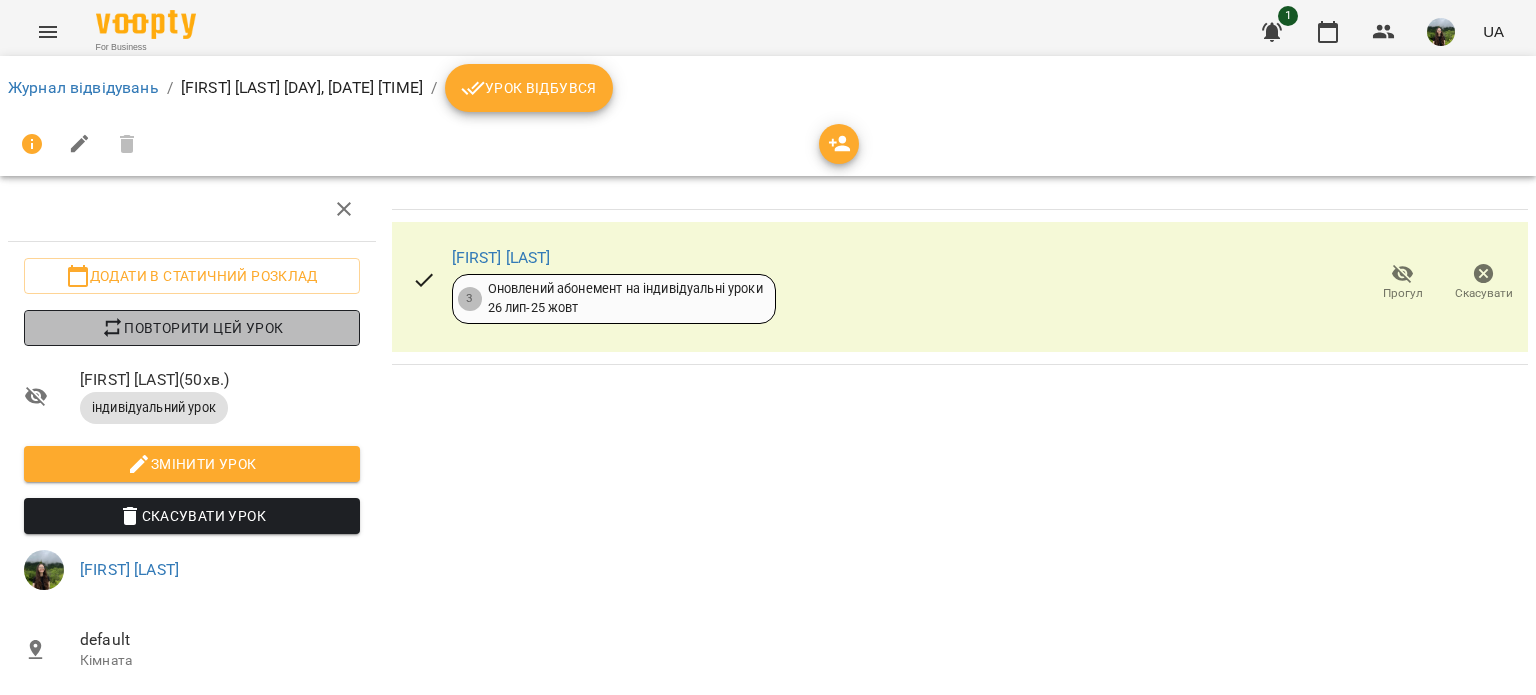 click on "Повторити цей урок" at bounding box center [192, 328] 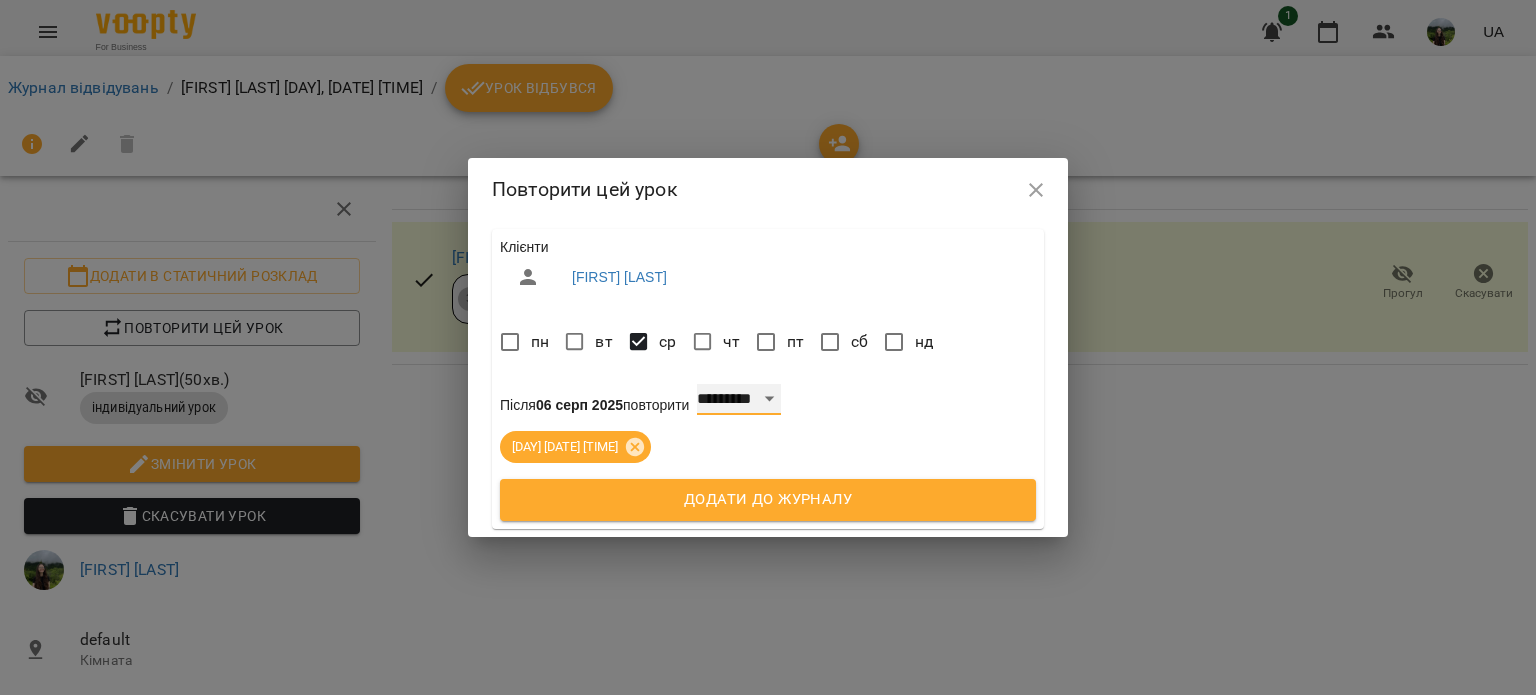 click on "**********" at bounding box center [739, 400] 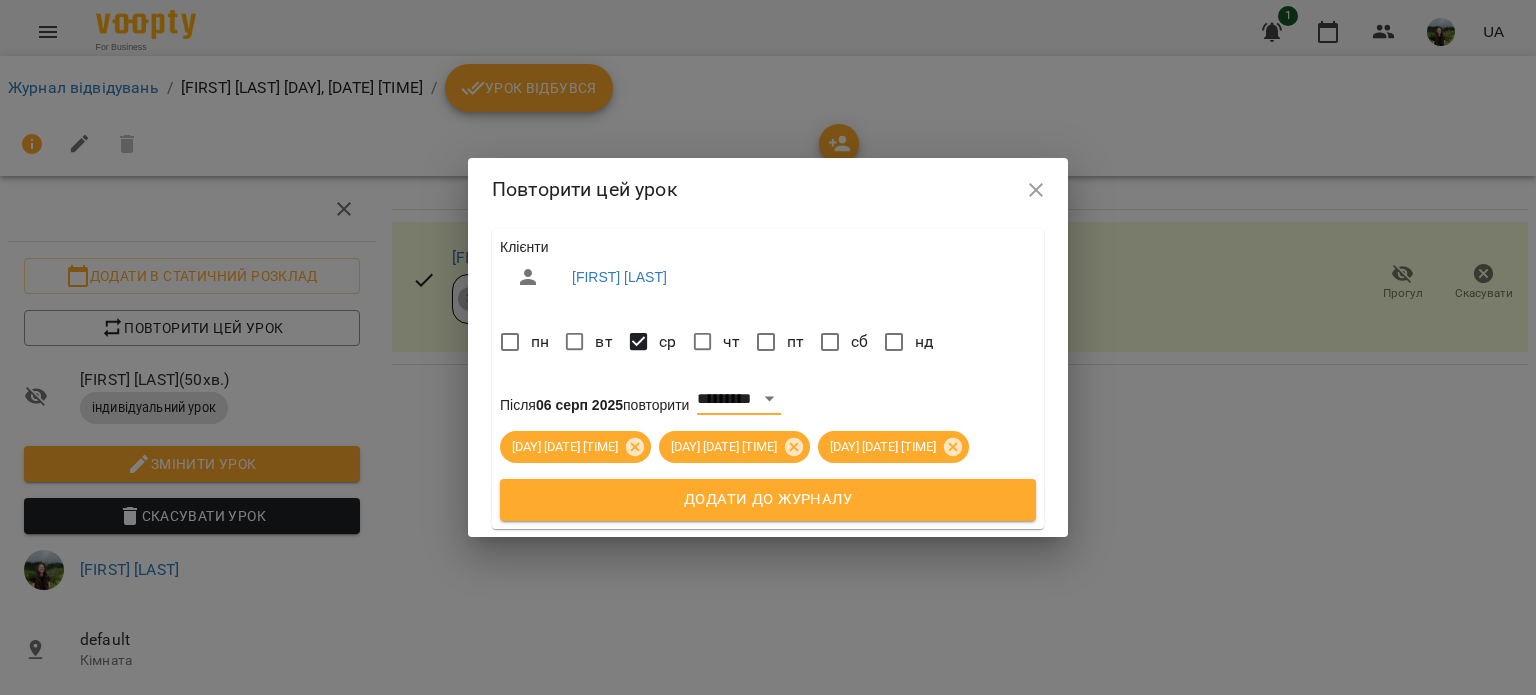 click on "Додати до журналу" at bounding box center [768, 500] 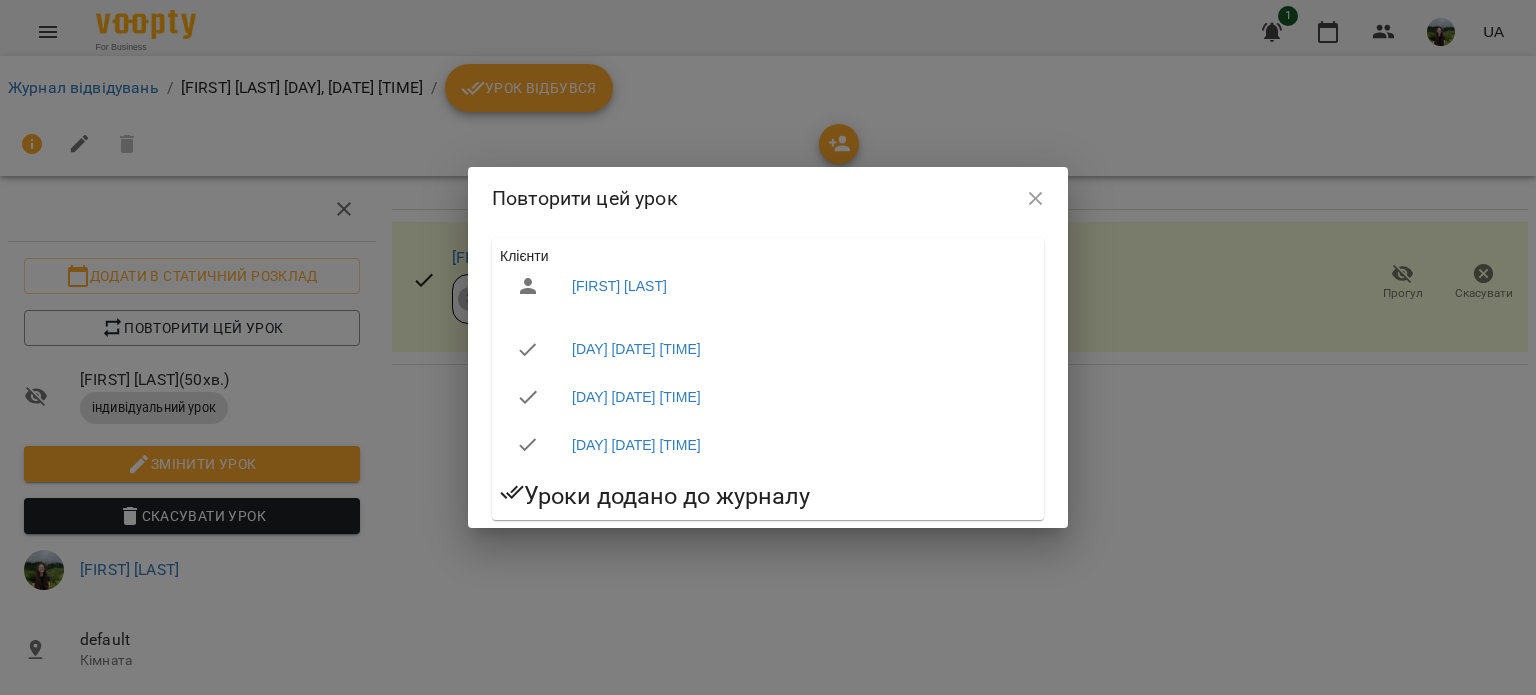 click 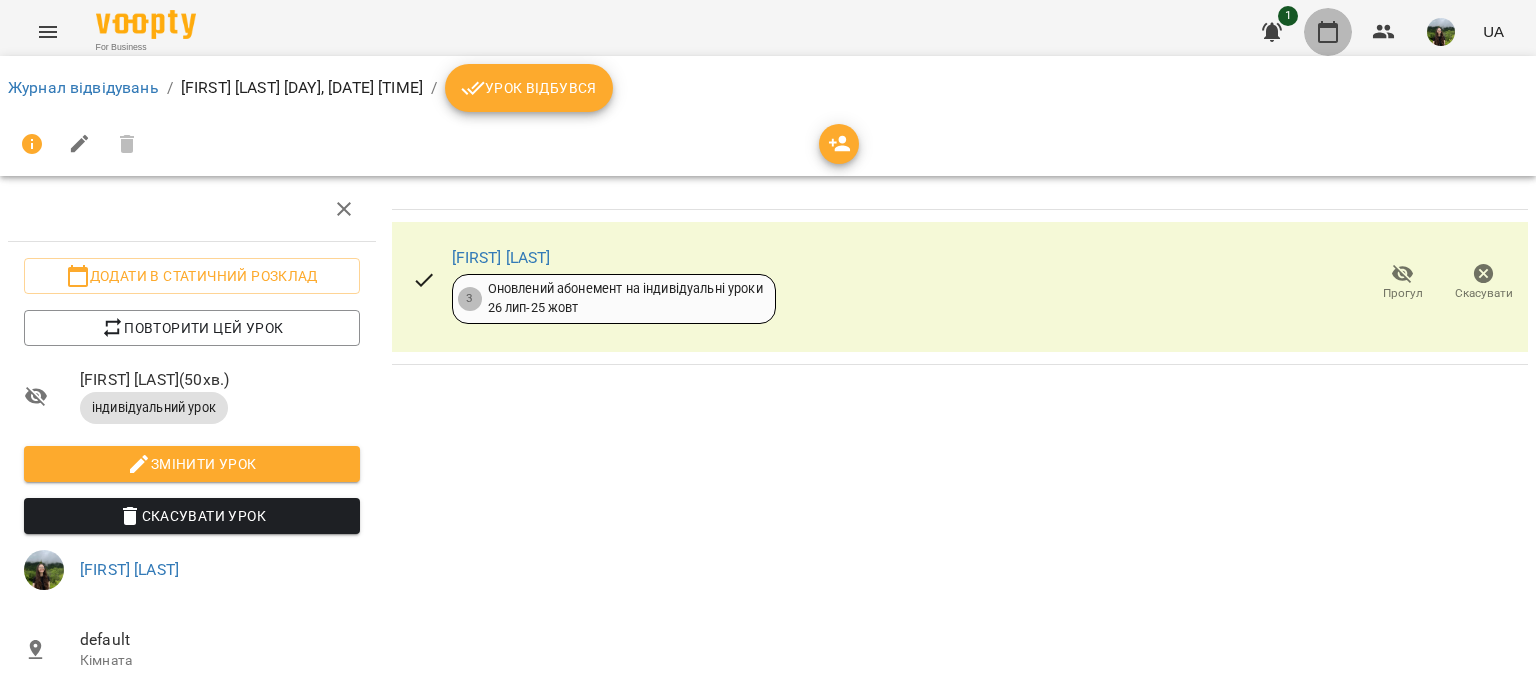 click 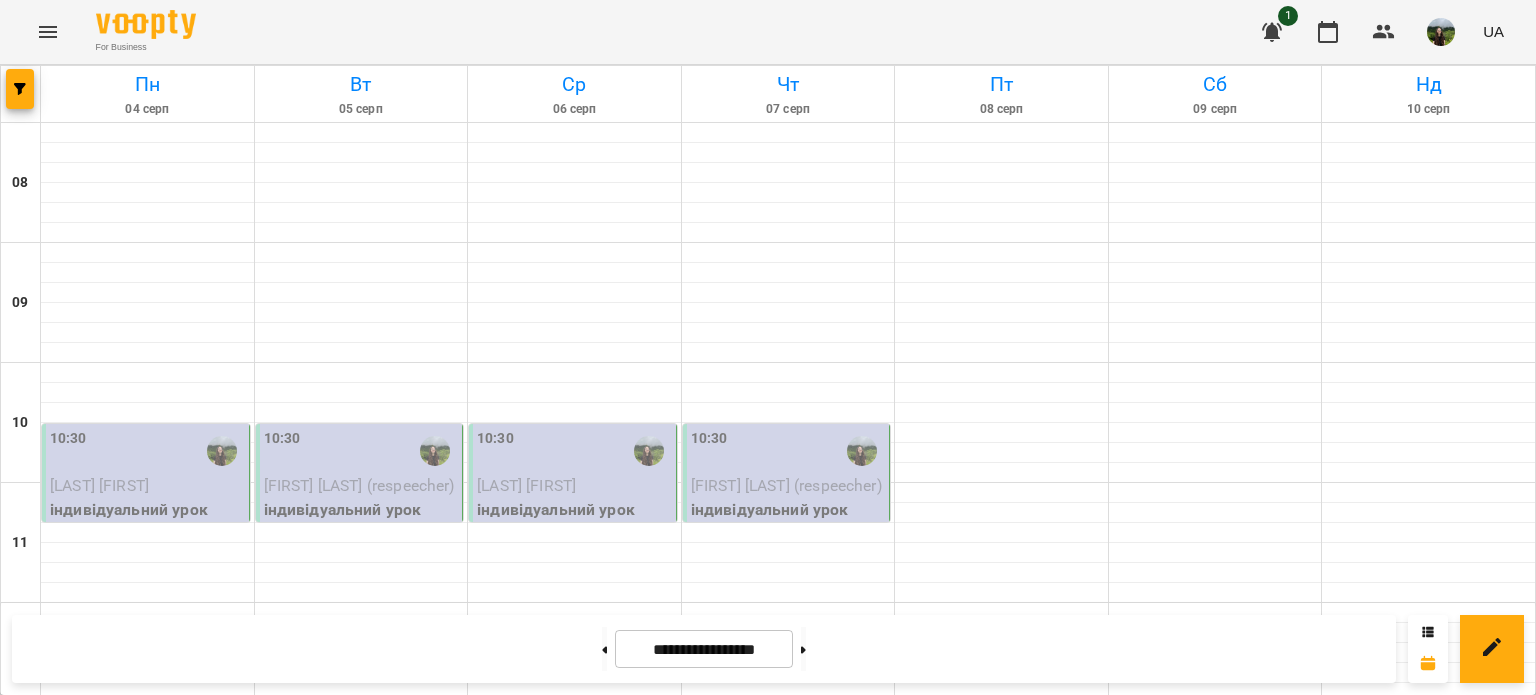 scroll, scrollTop: 906, scrollLeft: 0, axis: vertical 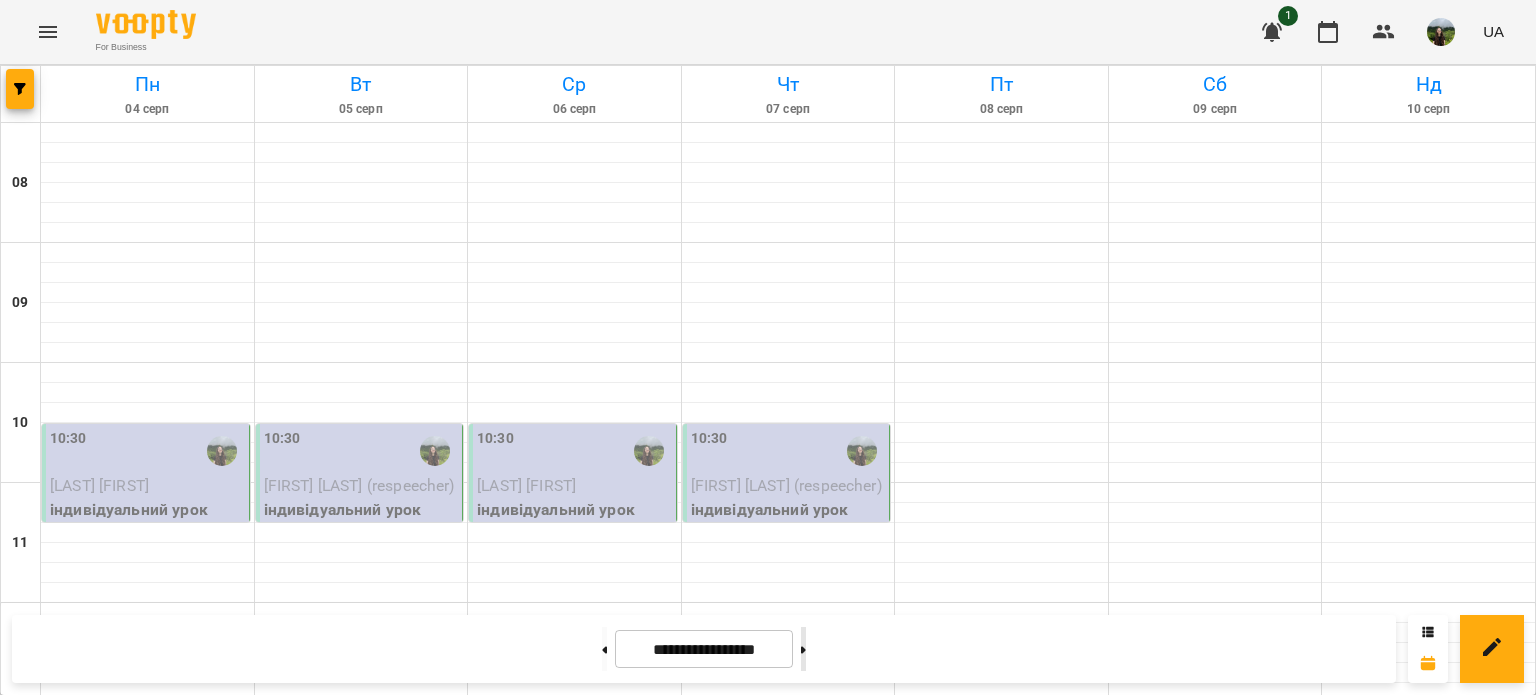 click at bounding box center [803, 649] 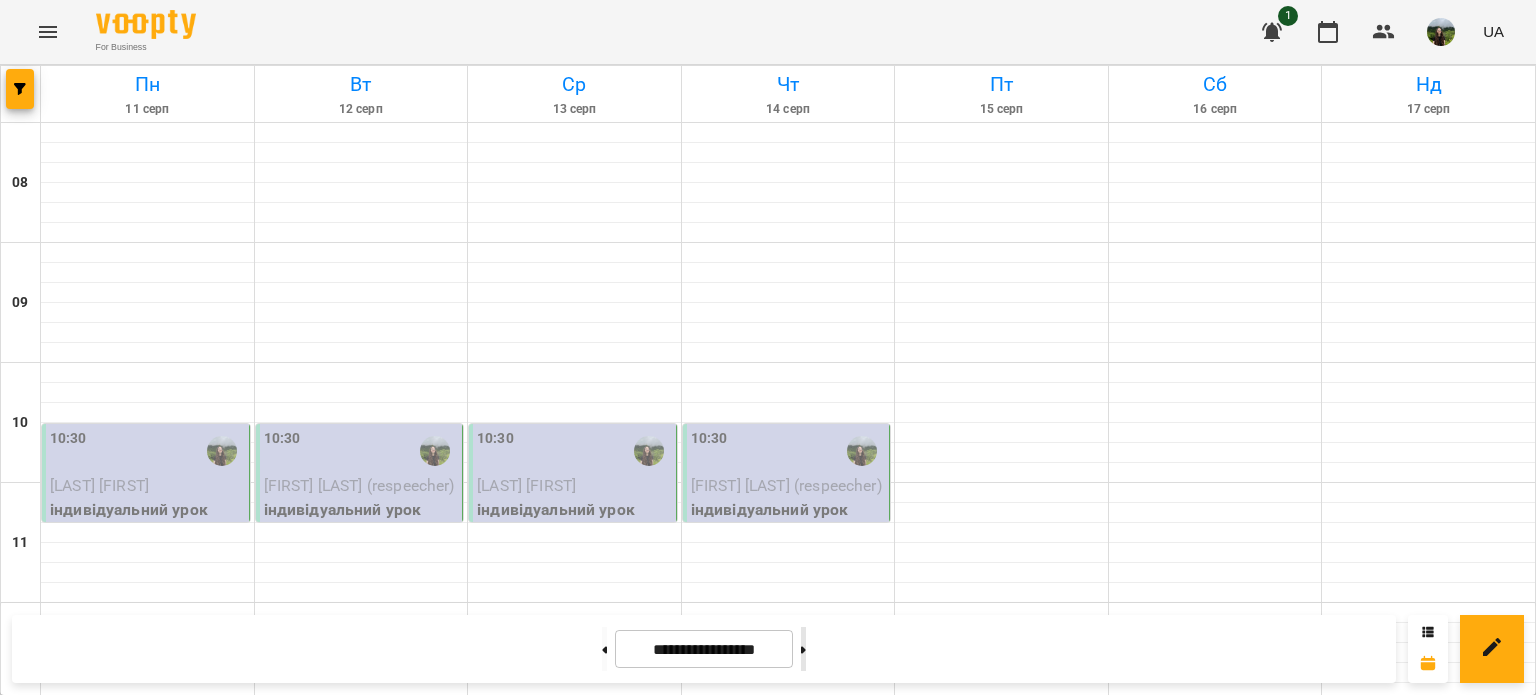 click at bounding box center (803, 649) 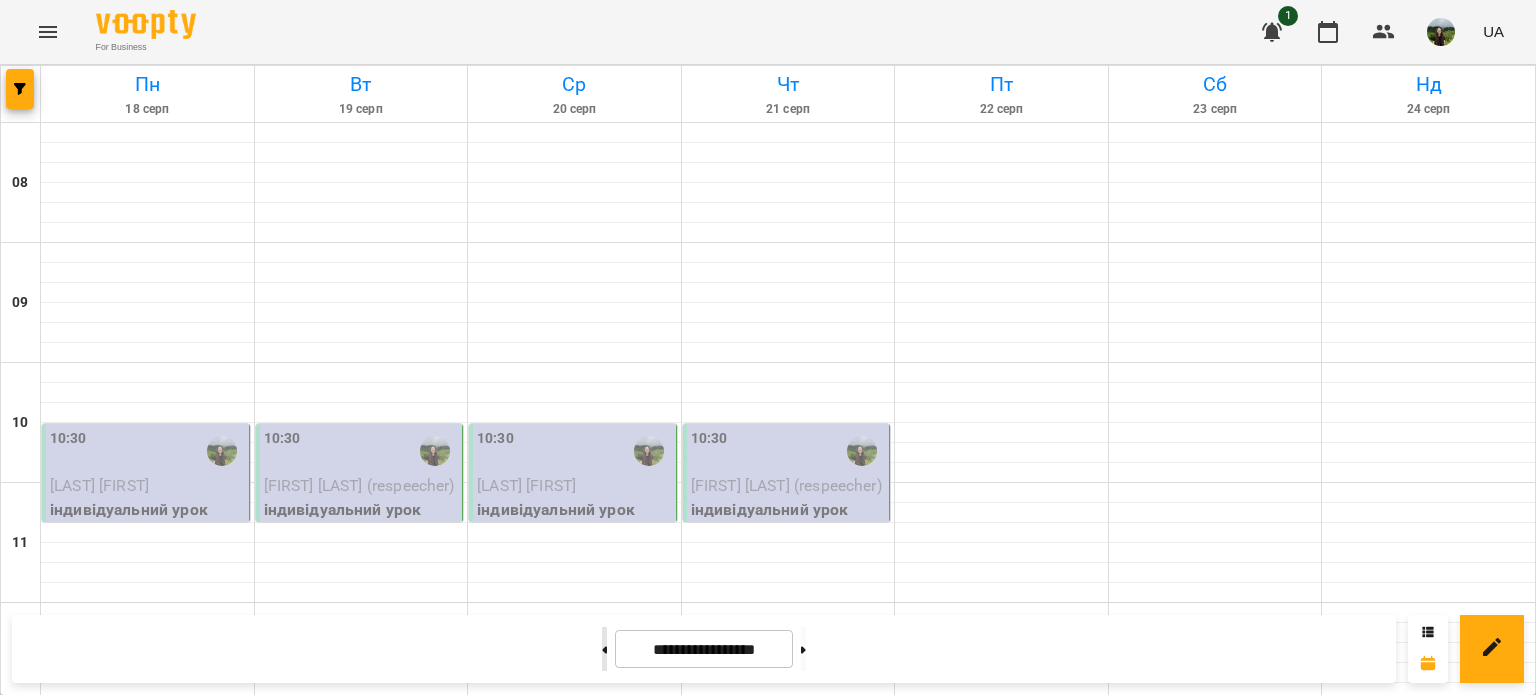 click at bounding box center (604, 649) 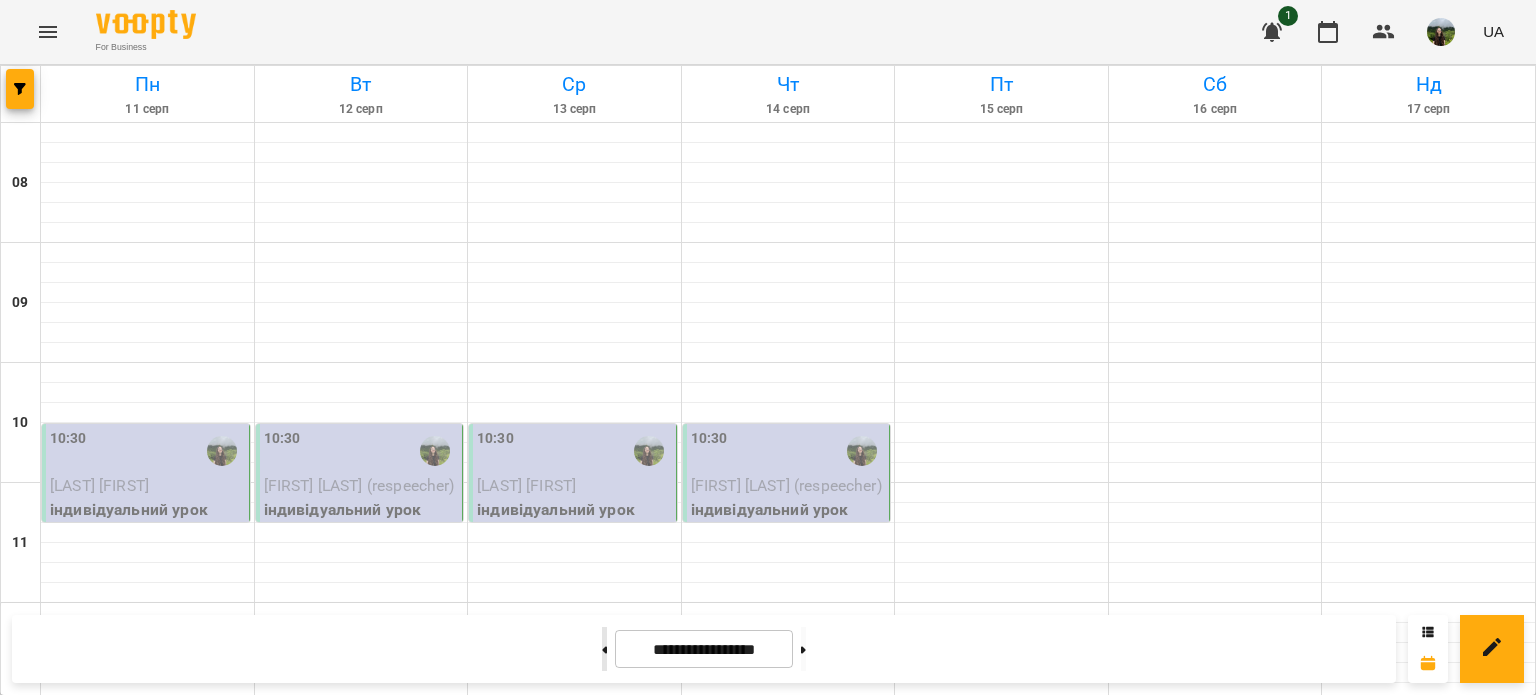 click at bounding box center [604, 649] 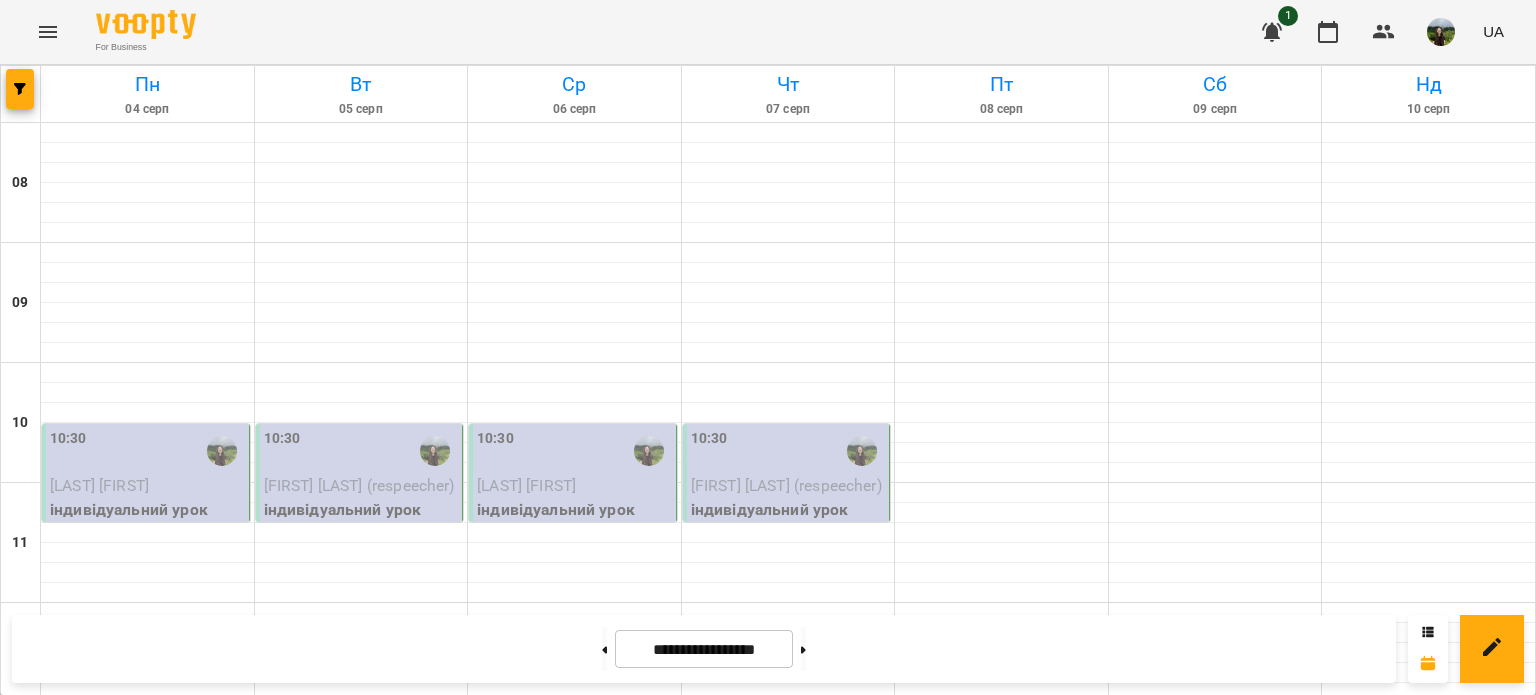 scroll, scrollTop: 784, scrollLeft: 0, axis: vertical 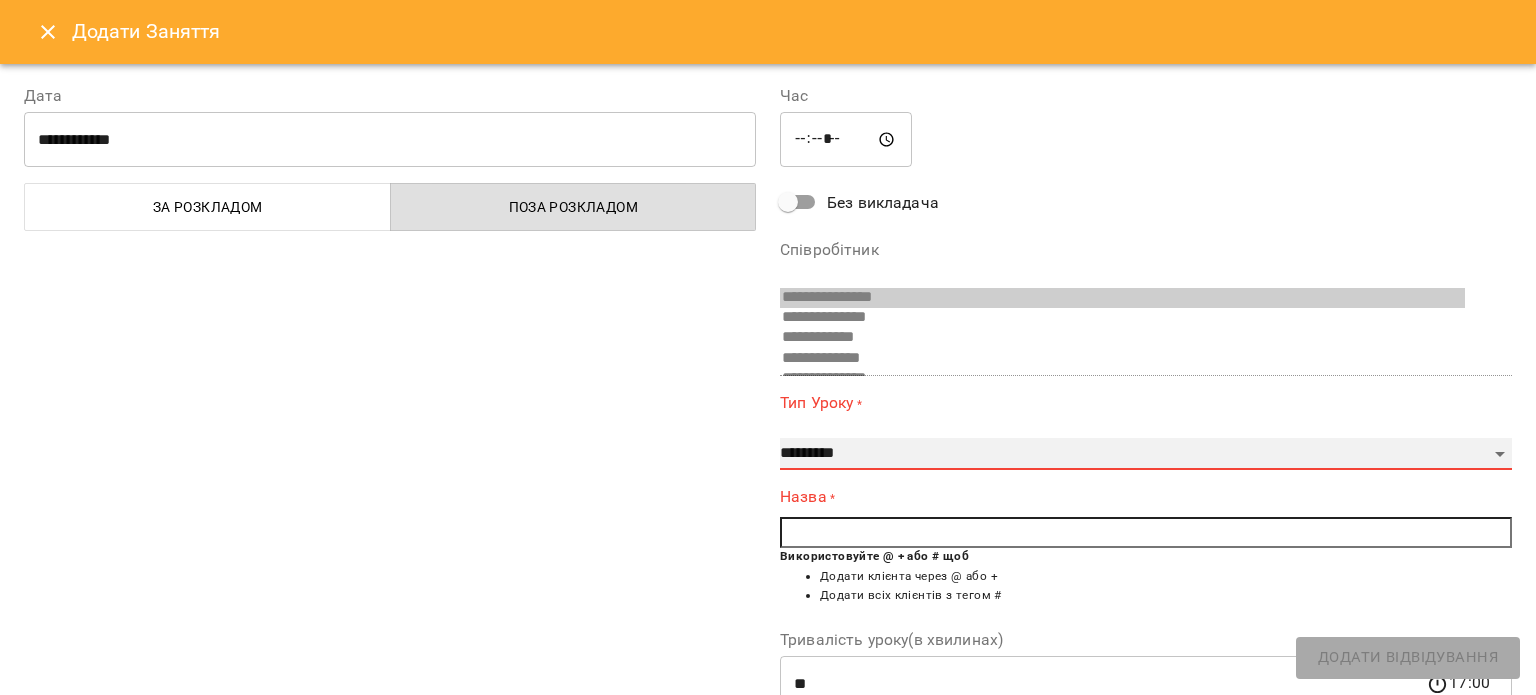click on "**********" at bounding box center (1146, 454) 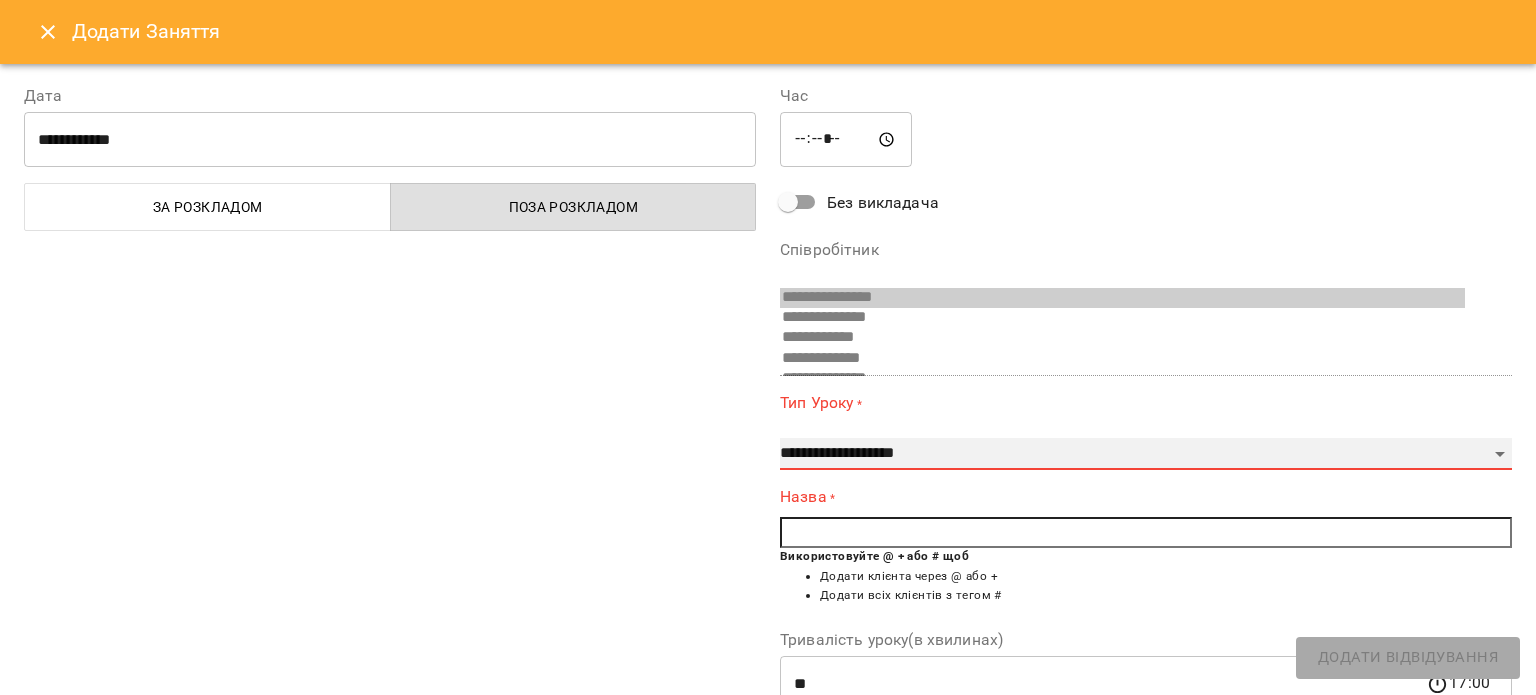 click on "**********" at bounding box center [1146, 454] 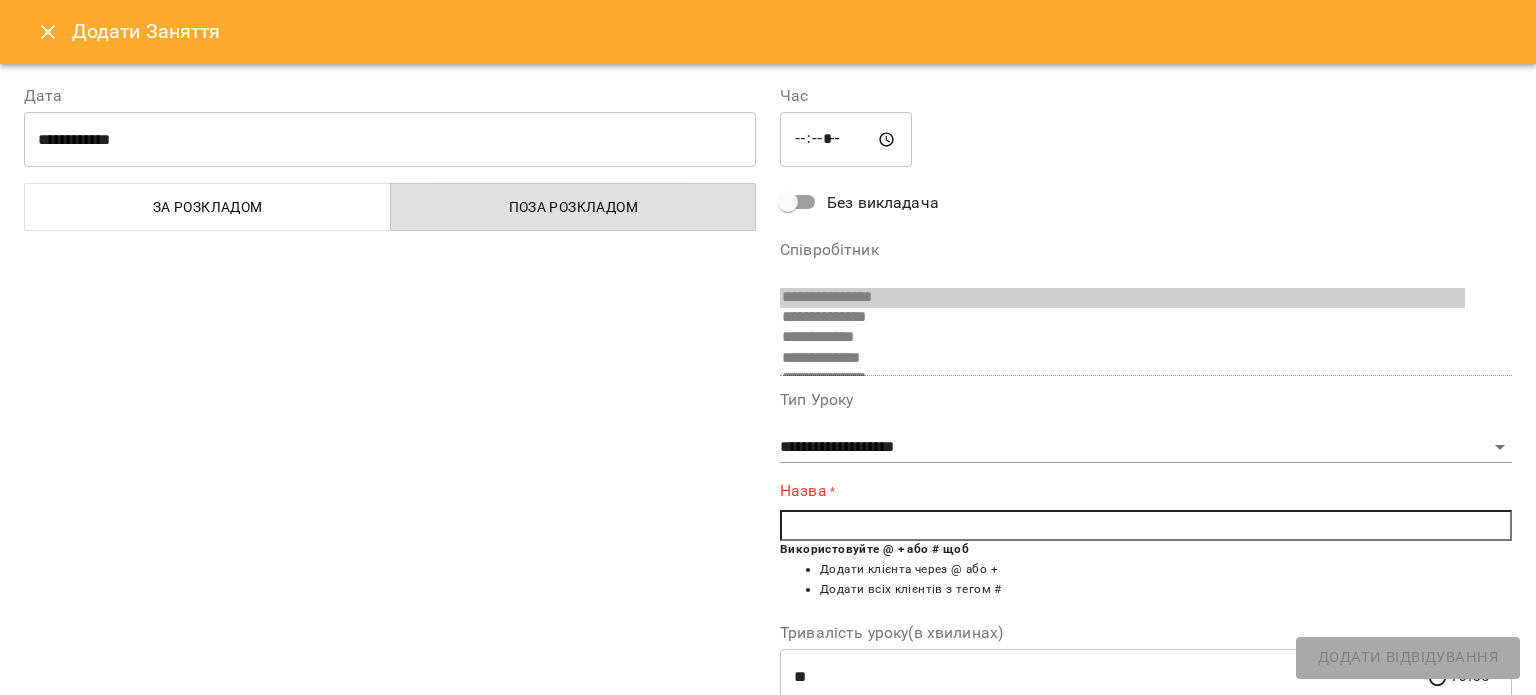 click at bounding box center [1146, 526] 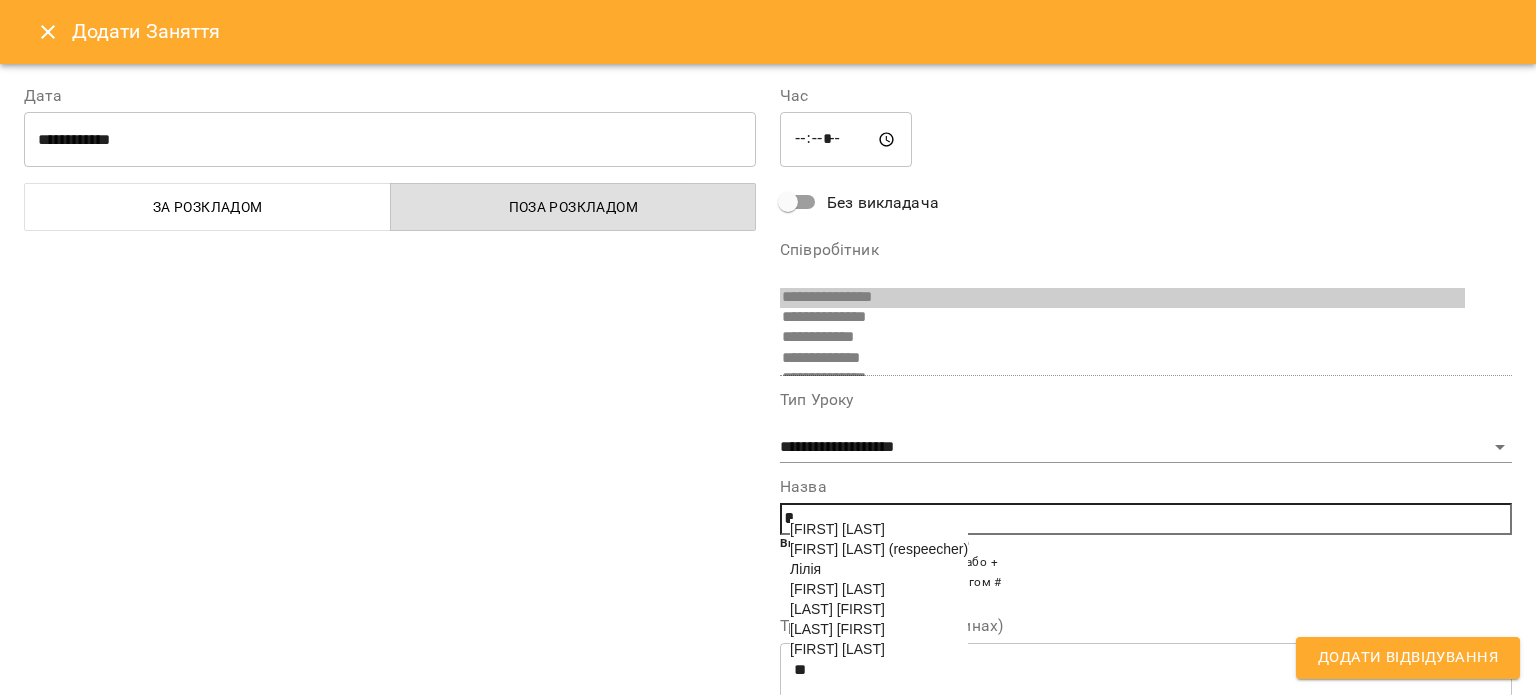 click on "[FIRST] [LAST]" at bounding box center [837, 529] 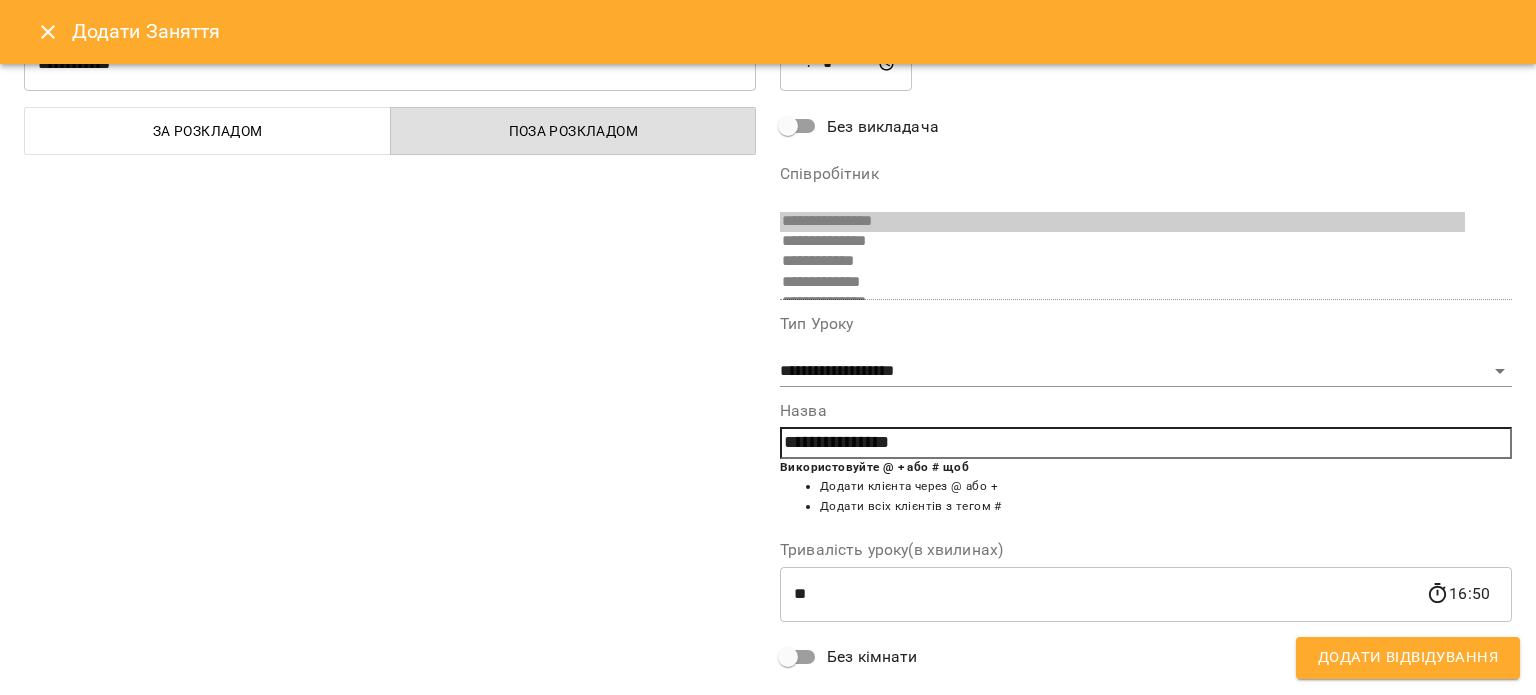 scroll, scrollTop: 139, scrollLeft: 0, axis: vertical 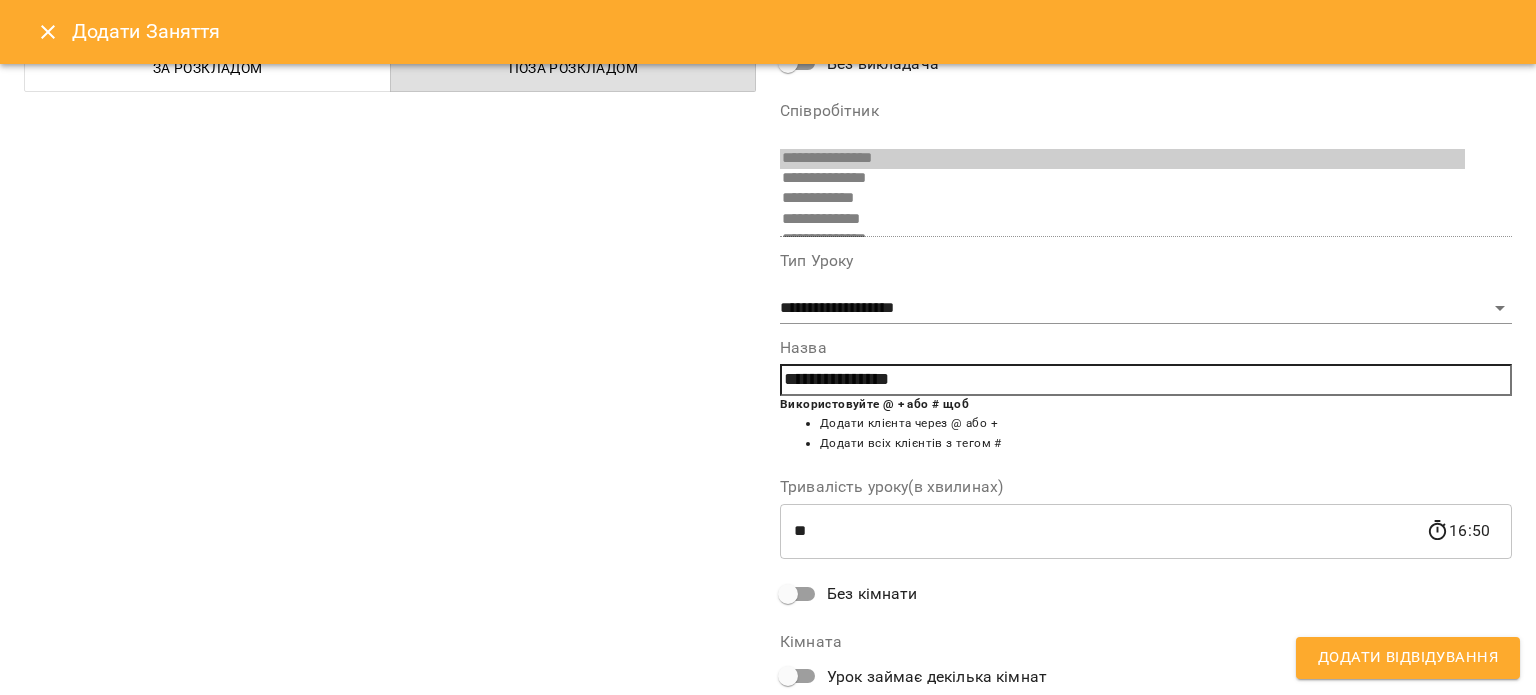 click on "Додати Відвідування" at bounding box center [1408, 658] 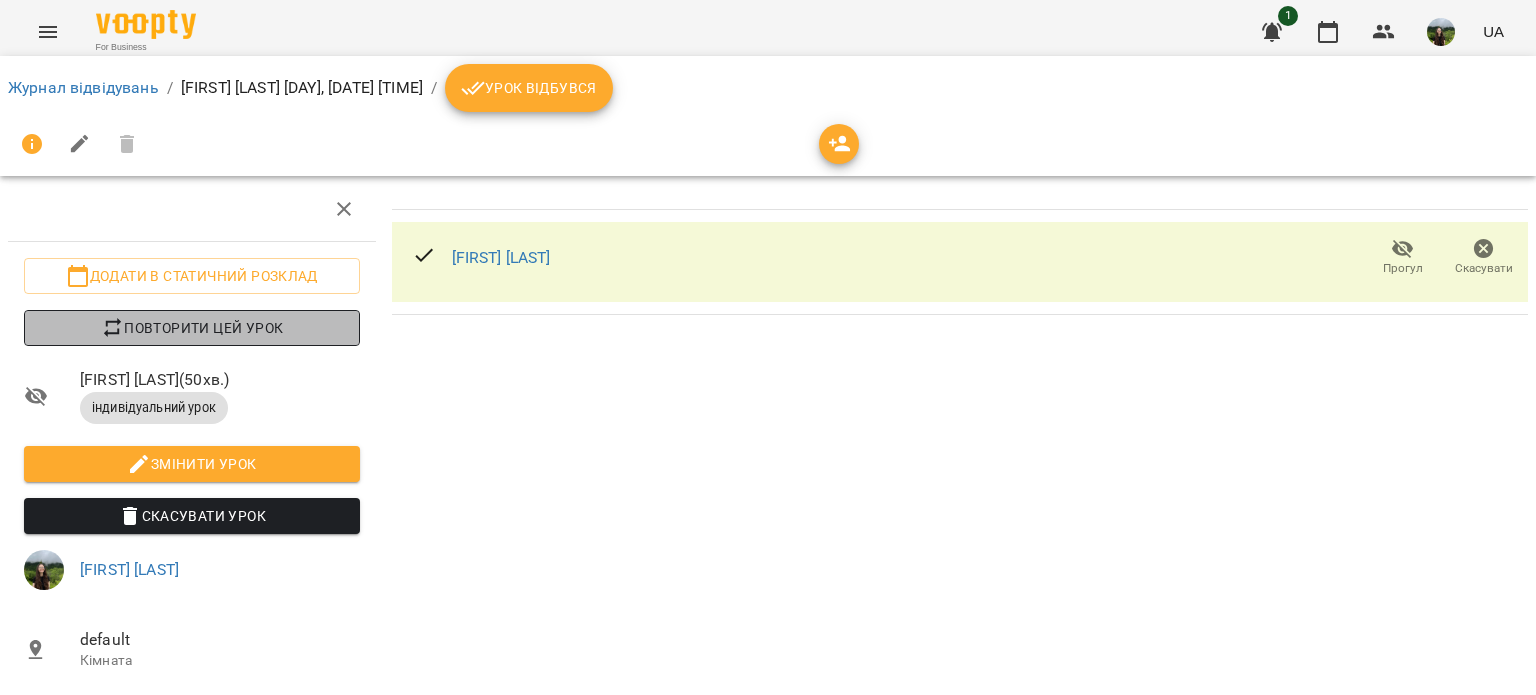 click on "Повторити цей урок" at bounding box center [192, 328] 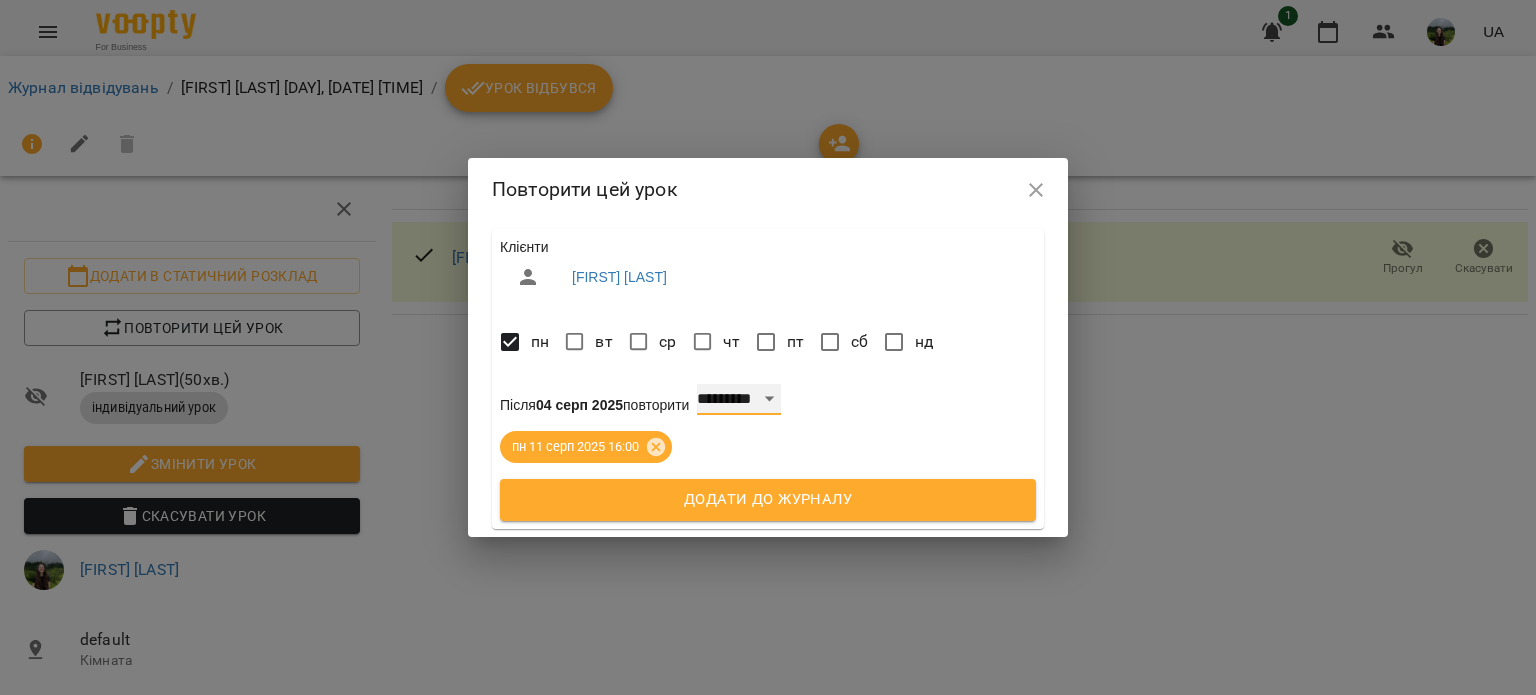 click on "**********" at bounding box center (739, 400) 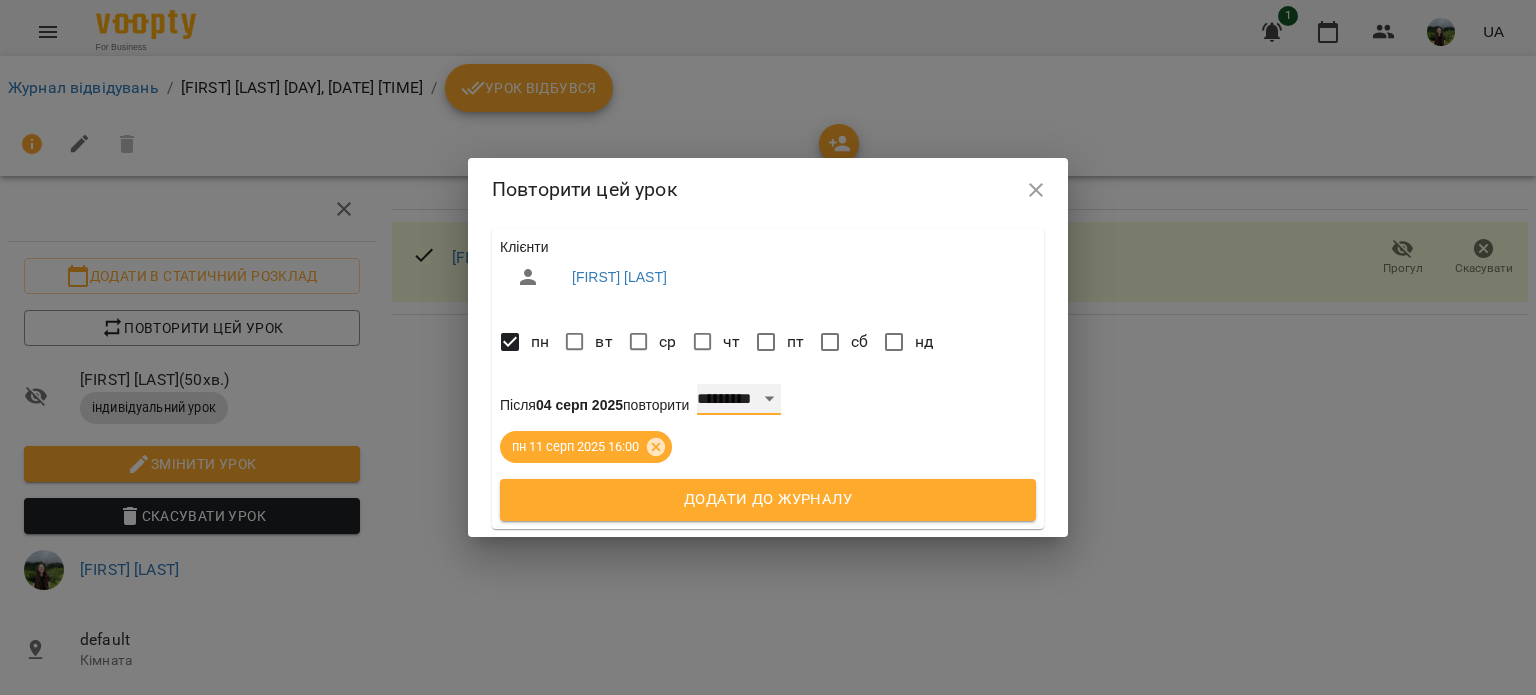 click on "**********" at bounding box center [739, 400] 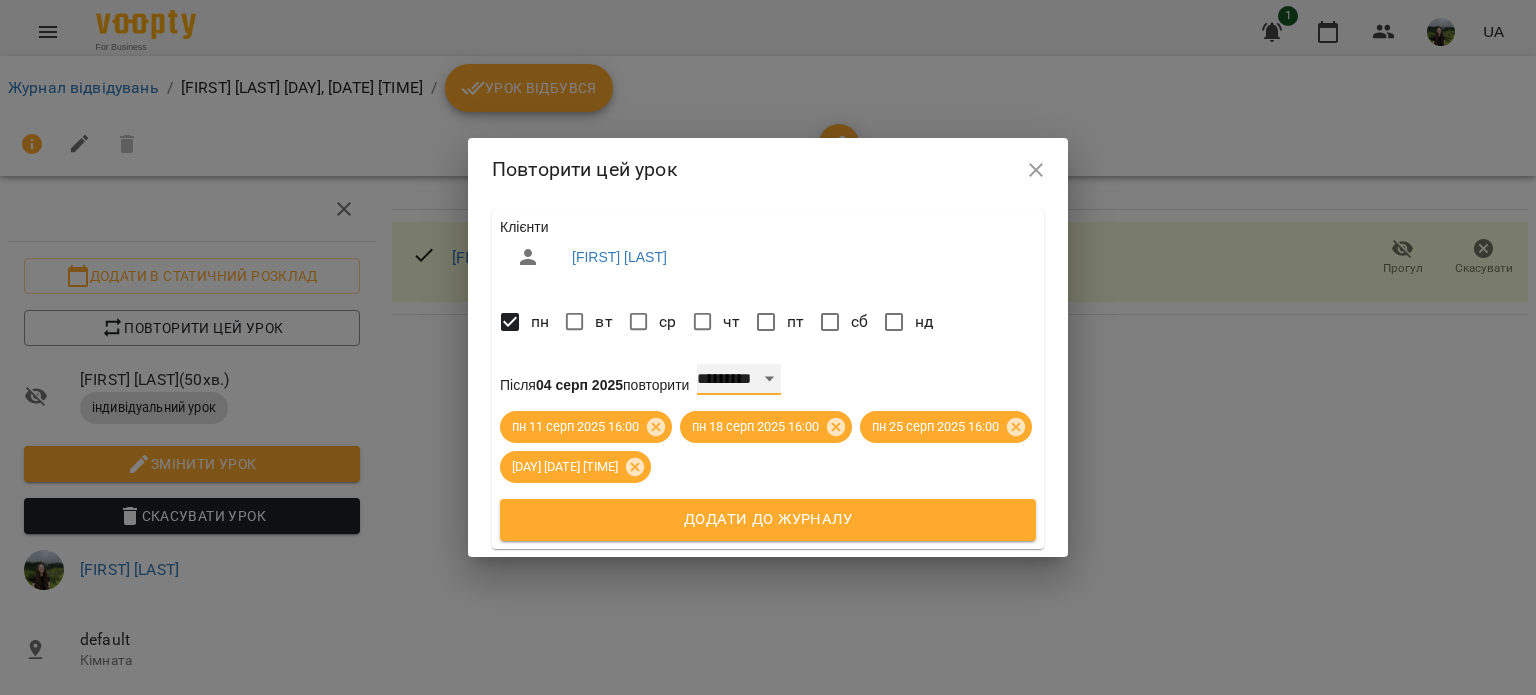 click on "**********" at bounding box center (739, 380) 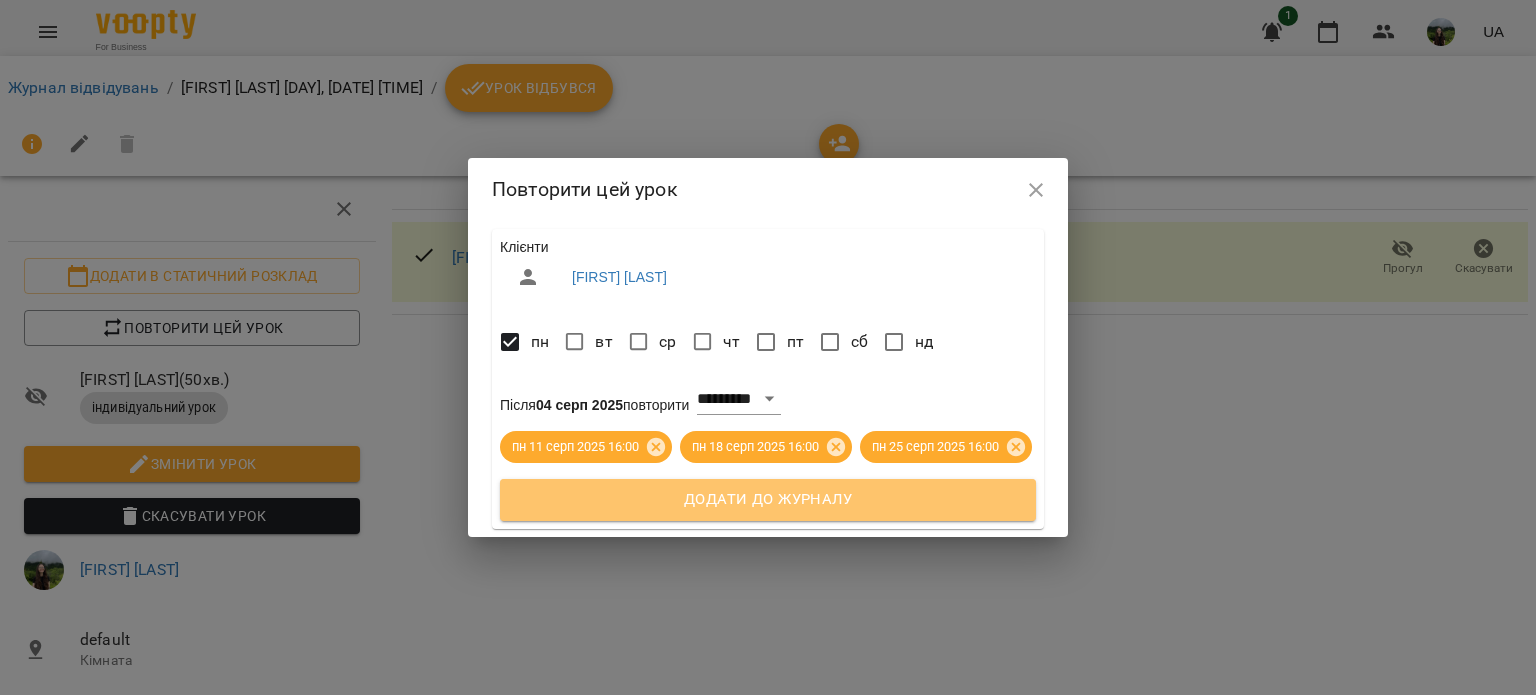 click on "Додати до журналу" at bounding box center [768, 500] 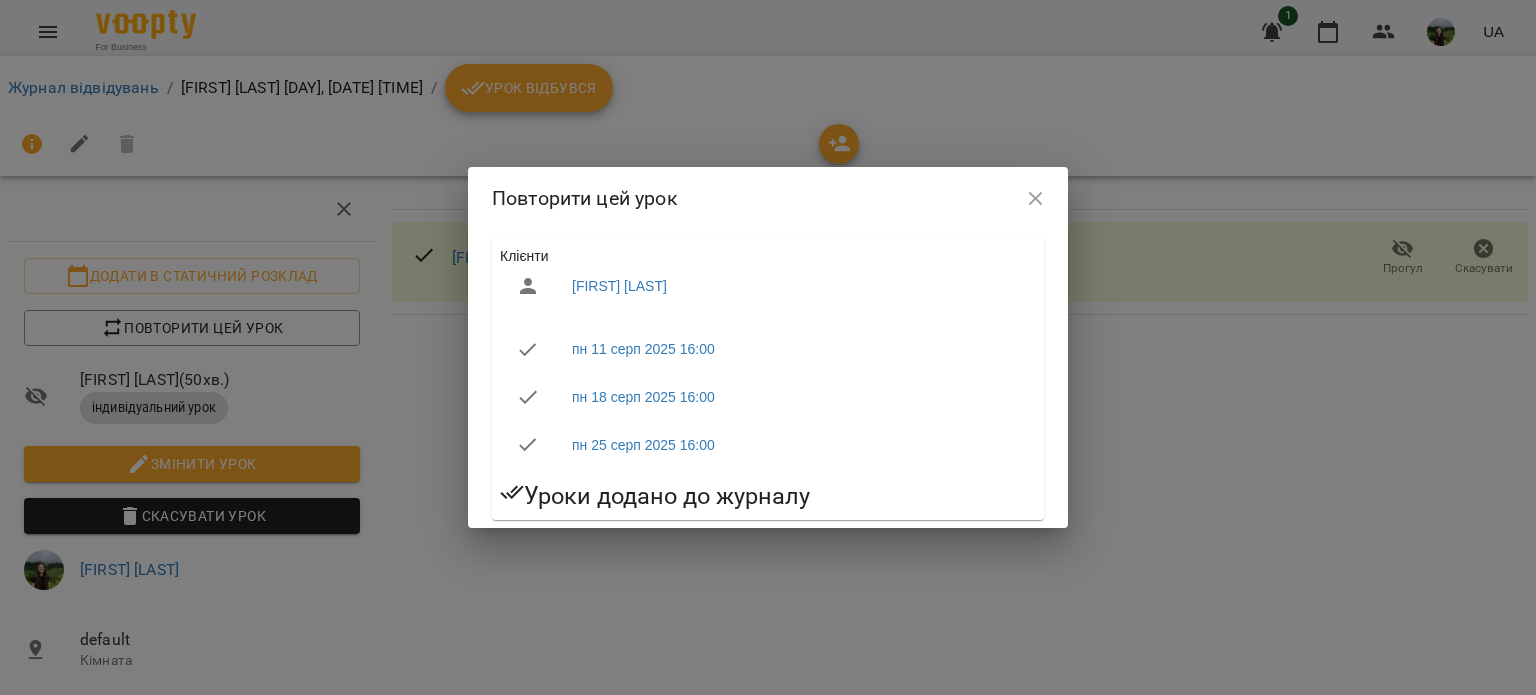 click 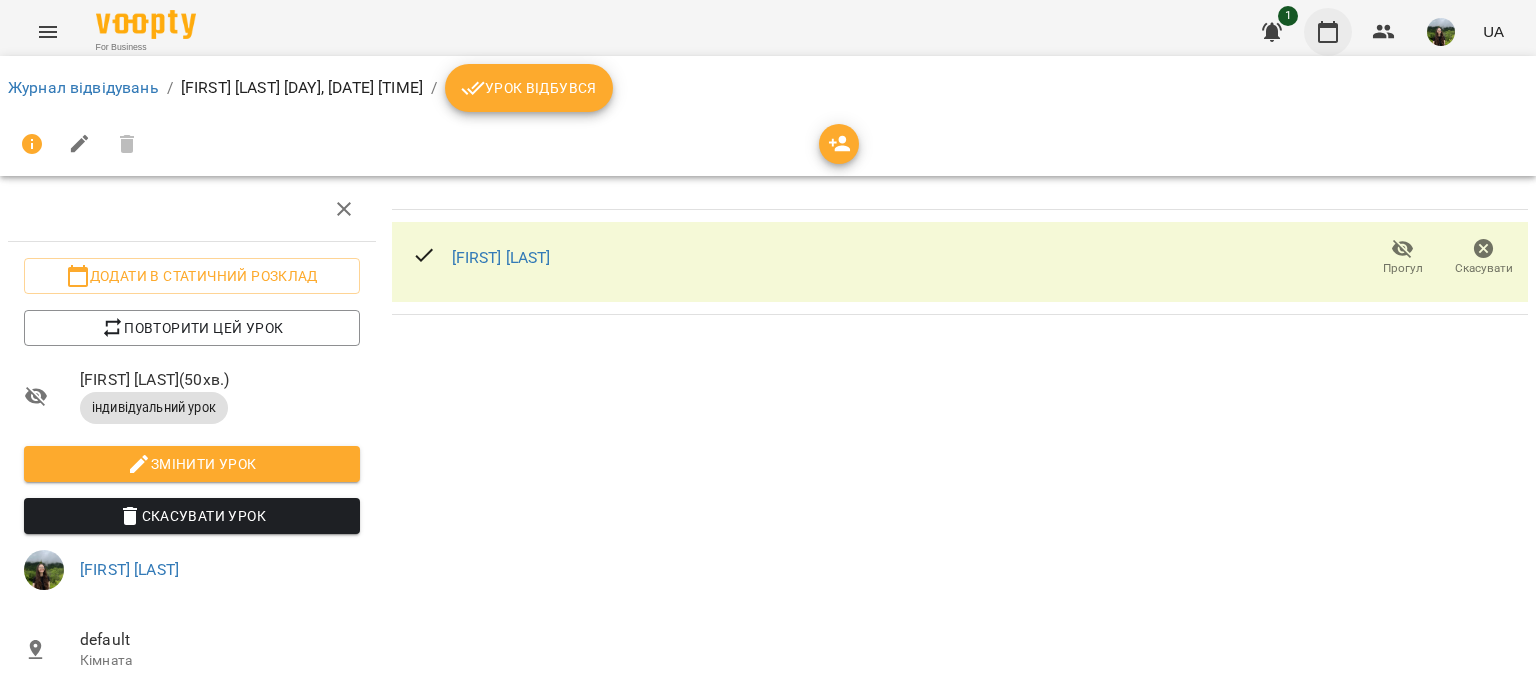 click 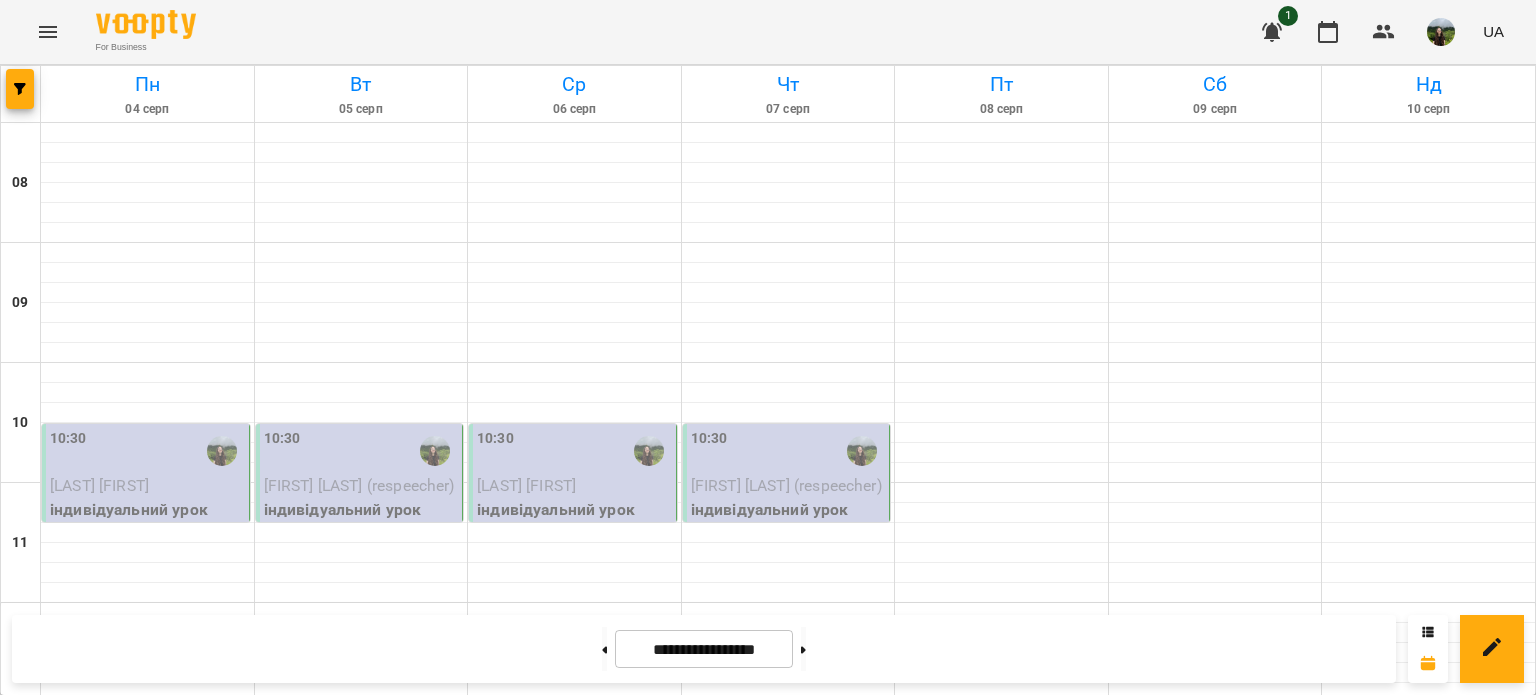 scroll, scrollTop: 767, scrollLeft: 0, axis: vertical 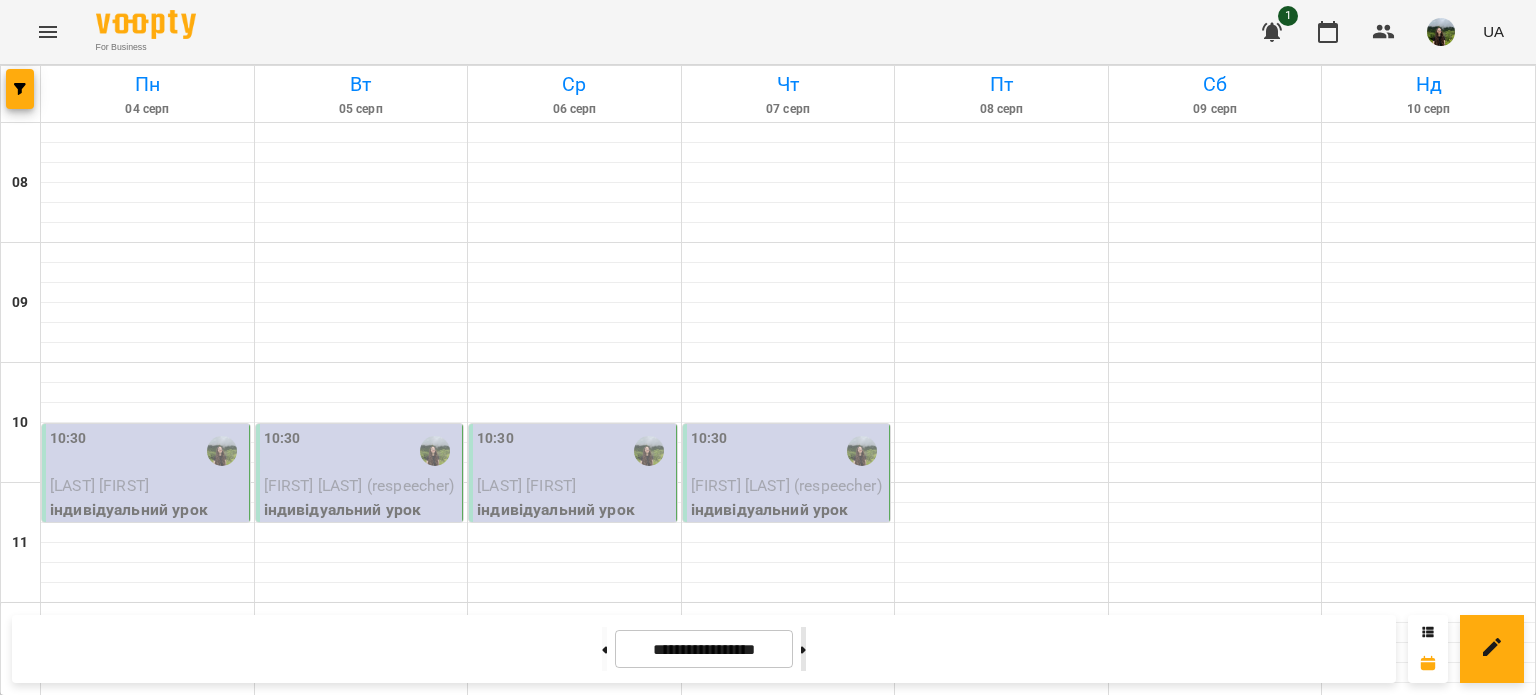 click at bounding box center (803, 649) 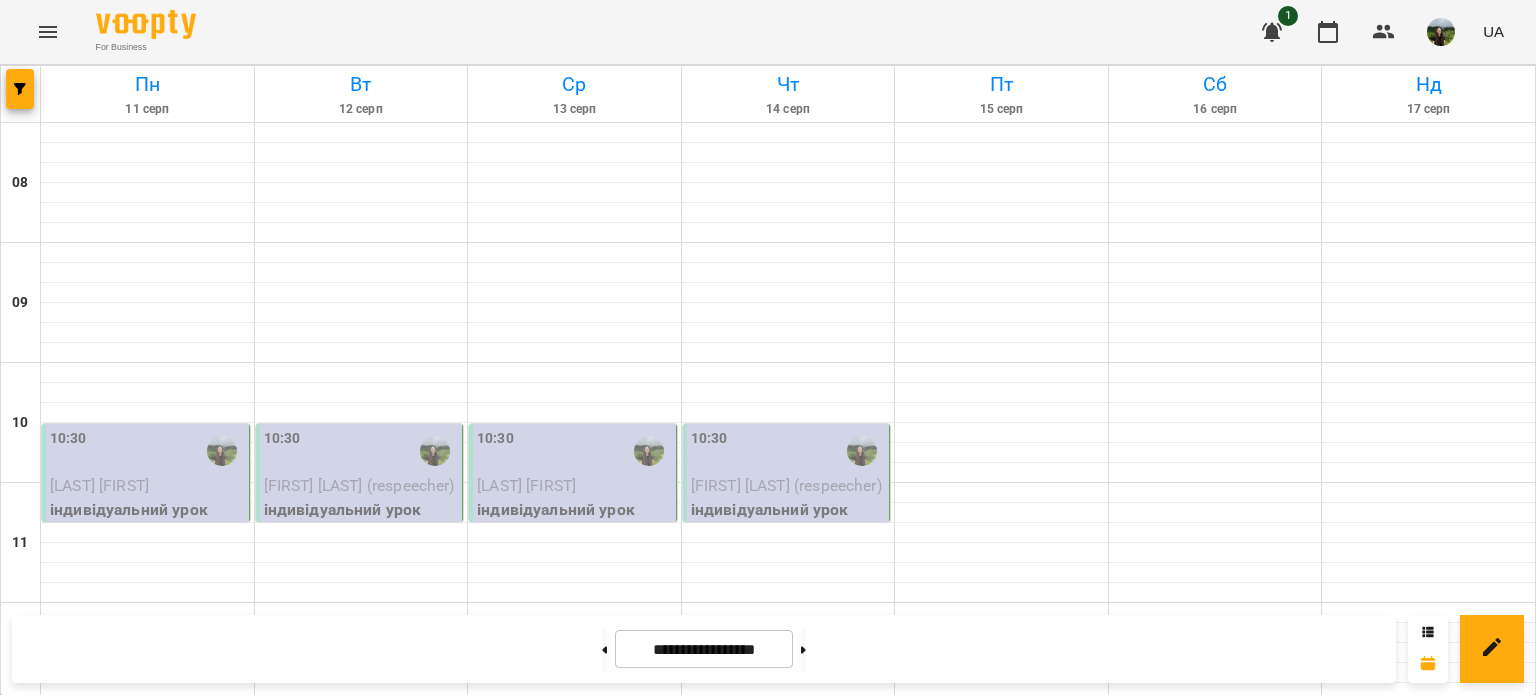 scroll, scrollTop: 722, scrollLeft: 0, axis: vertical 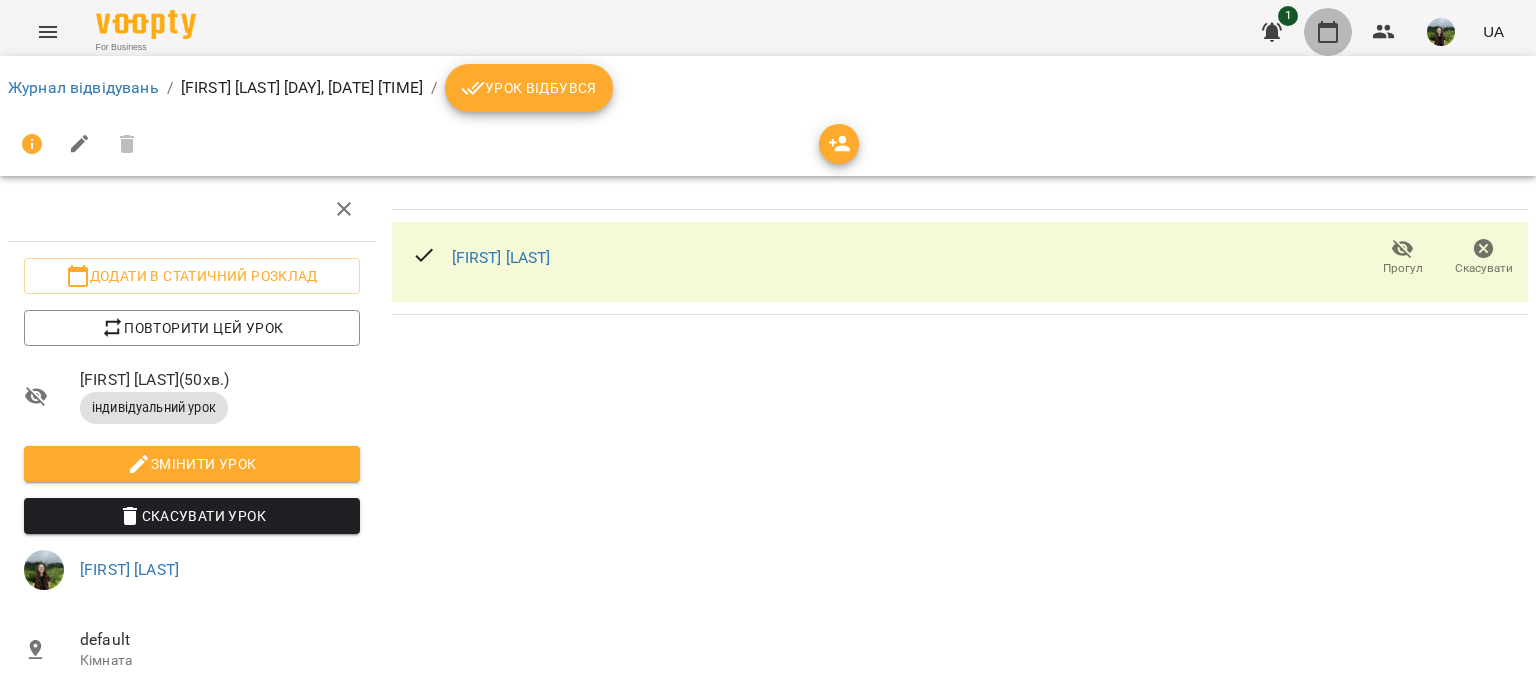 click 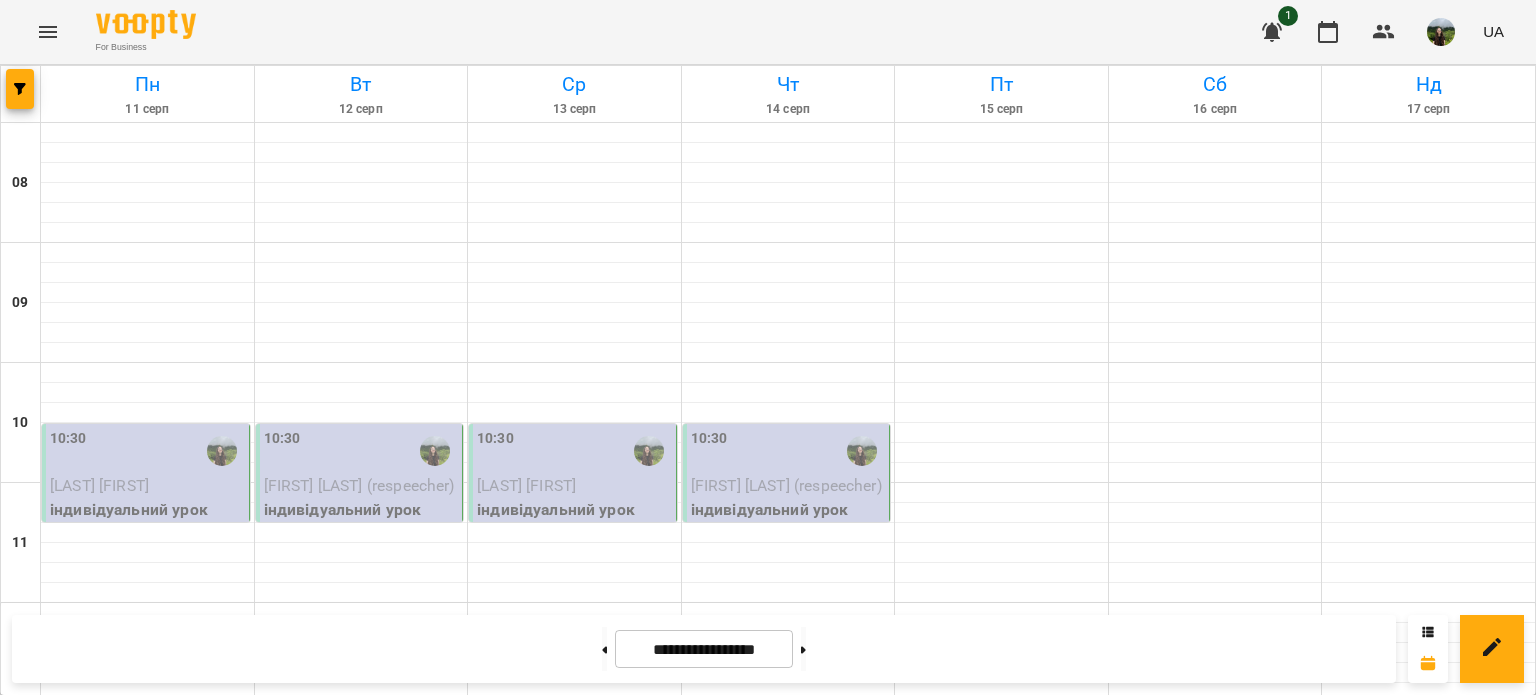 scroll, scrollTop: 702, scrollLeft: 0, axis: vertical 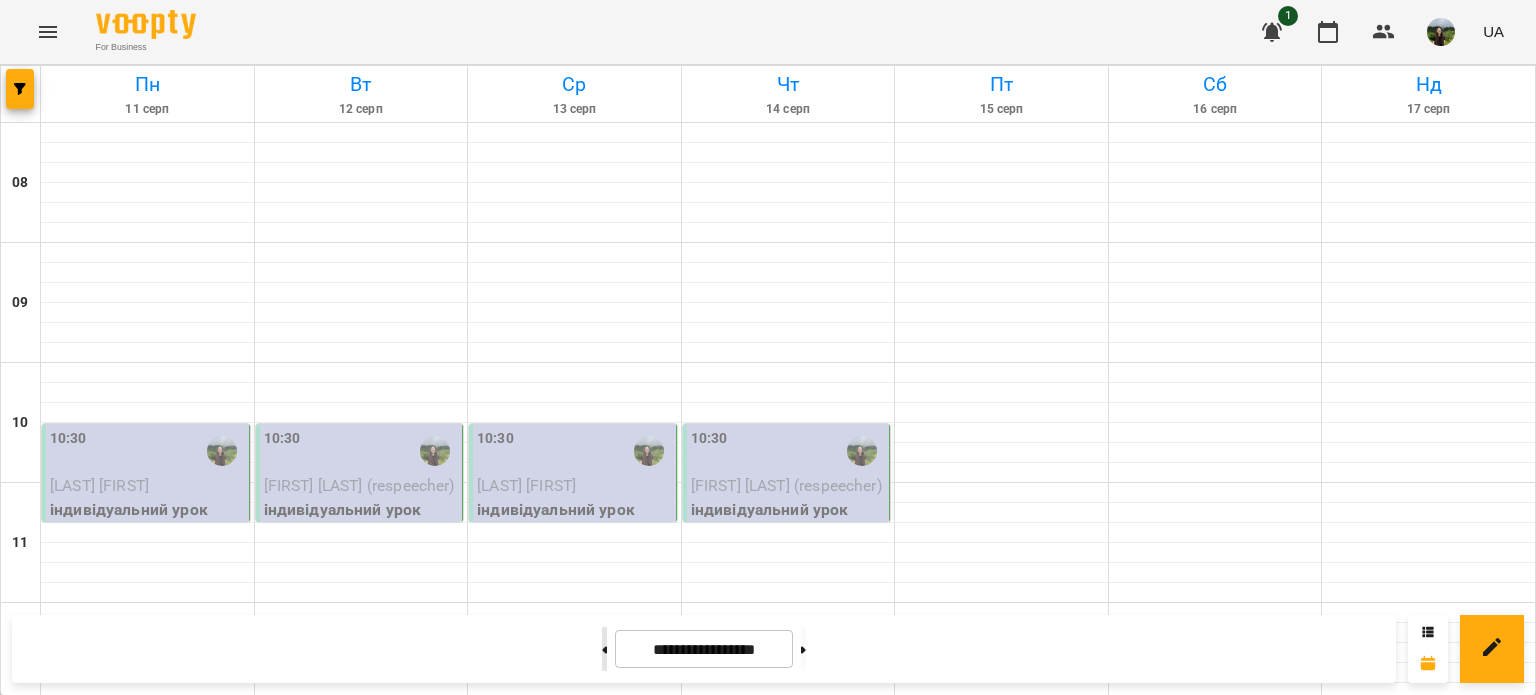 click at bounding box center (604, 649) 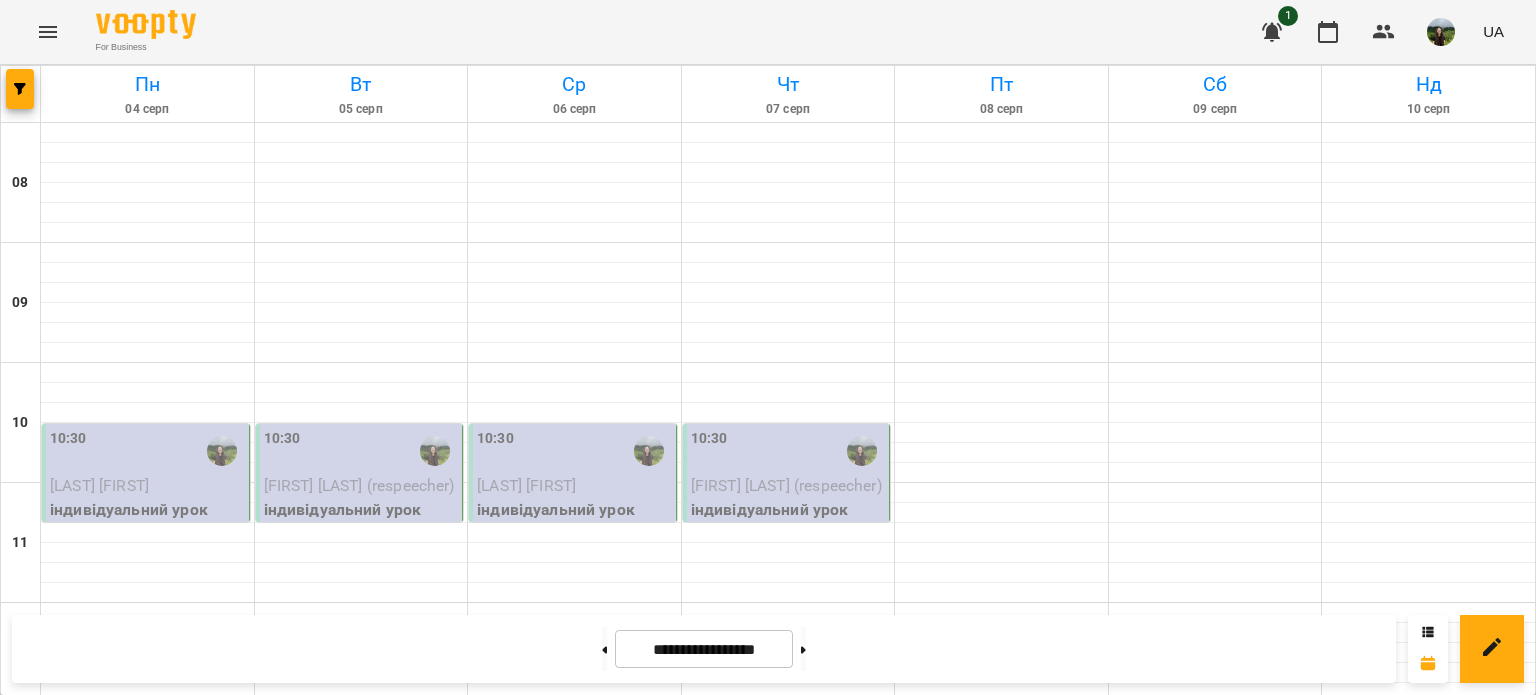 scroll, scrollTop: 723, scrollLeft: 0, axis: vertical 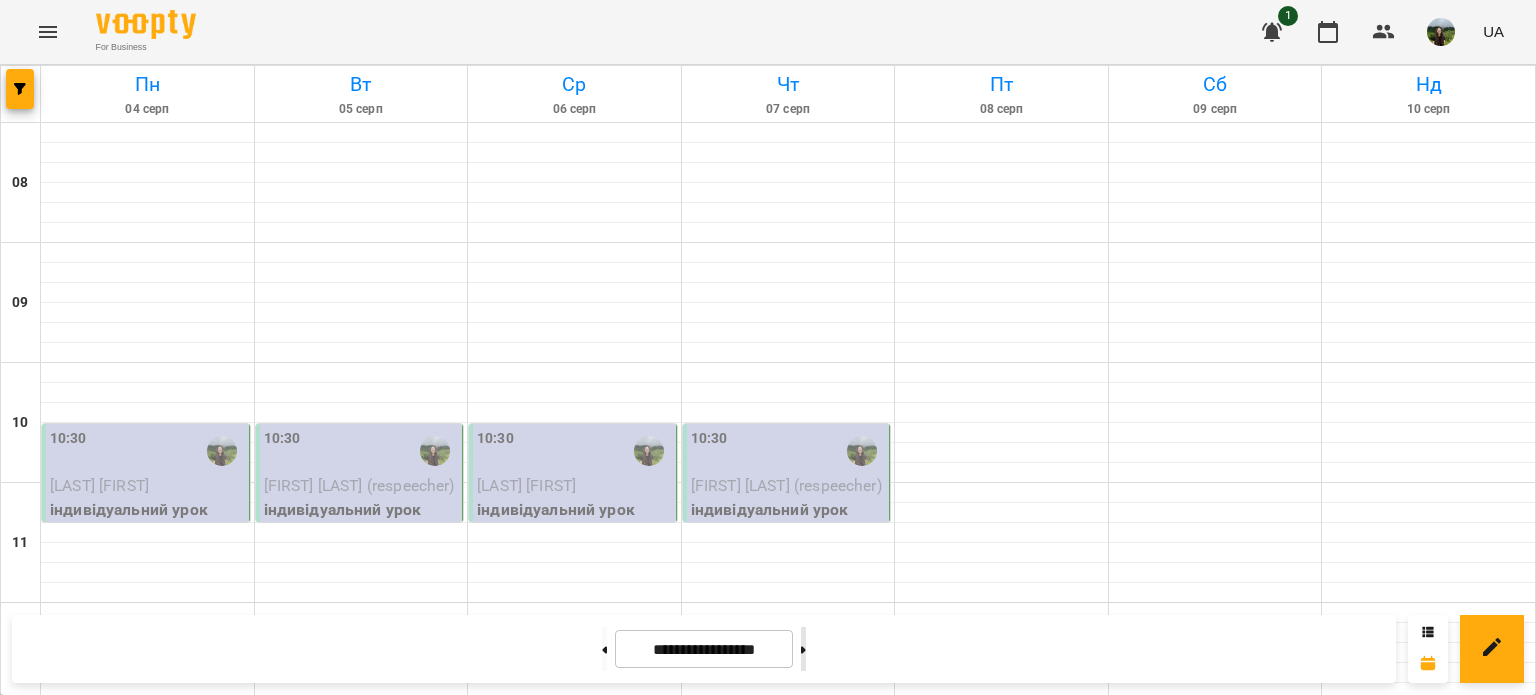 click 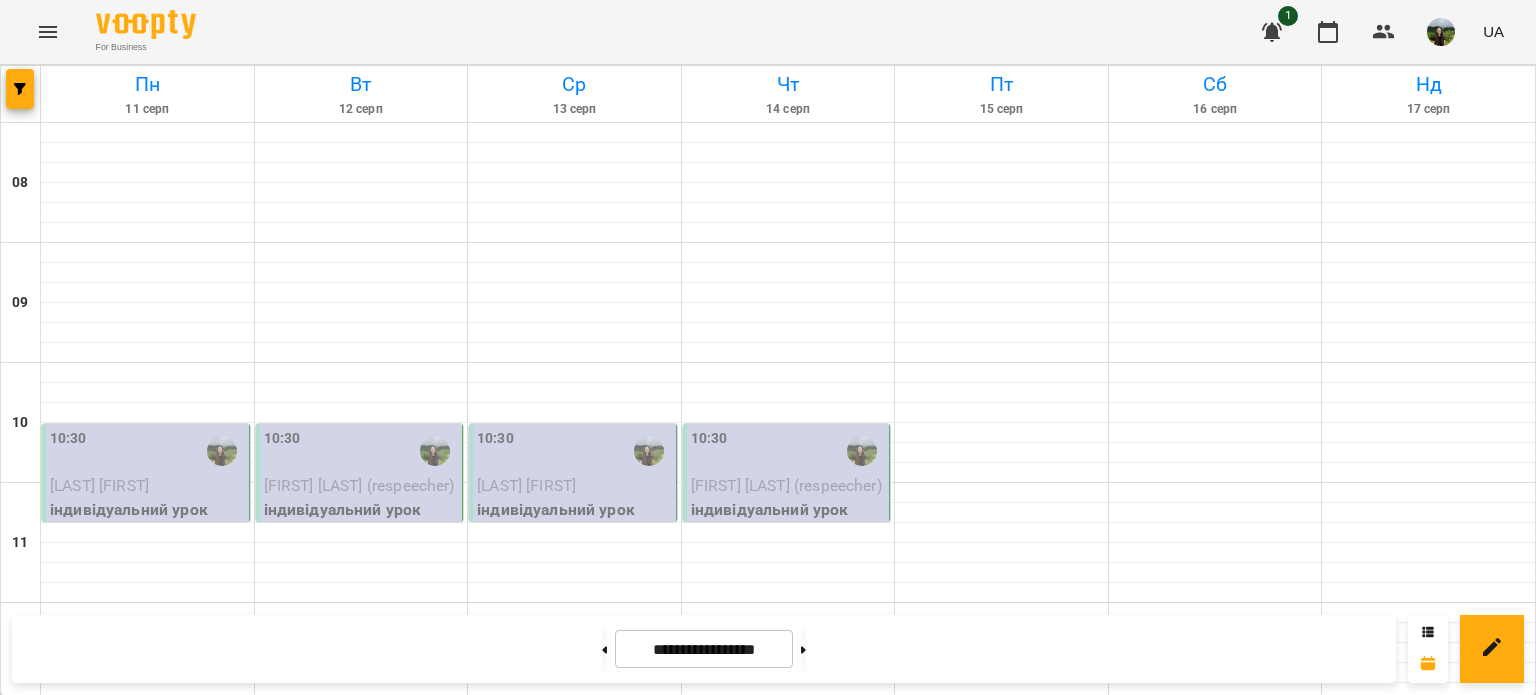 click at bounding box center (788, 1213) 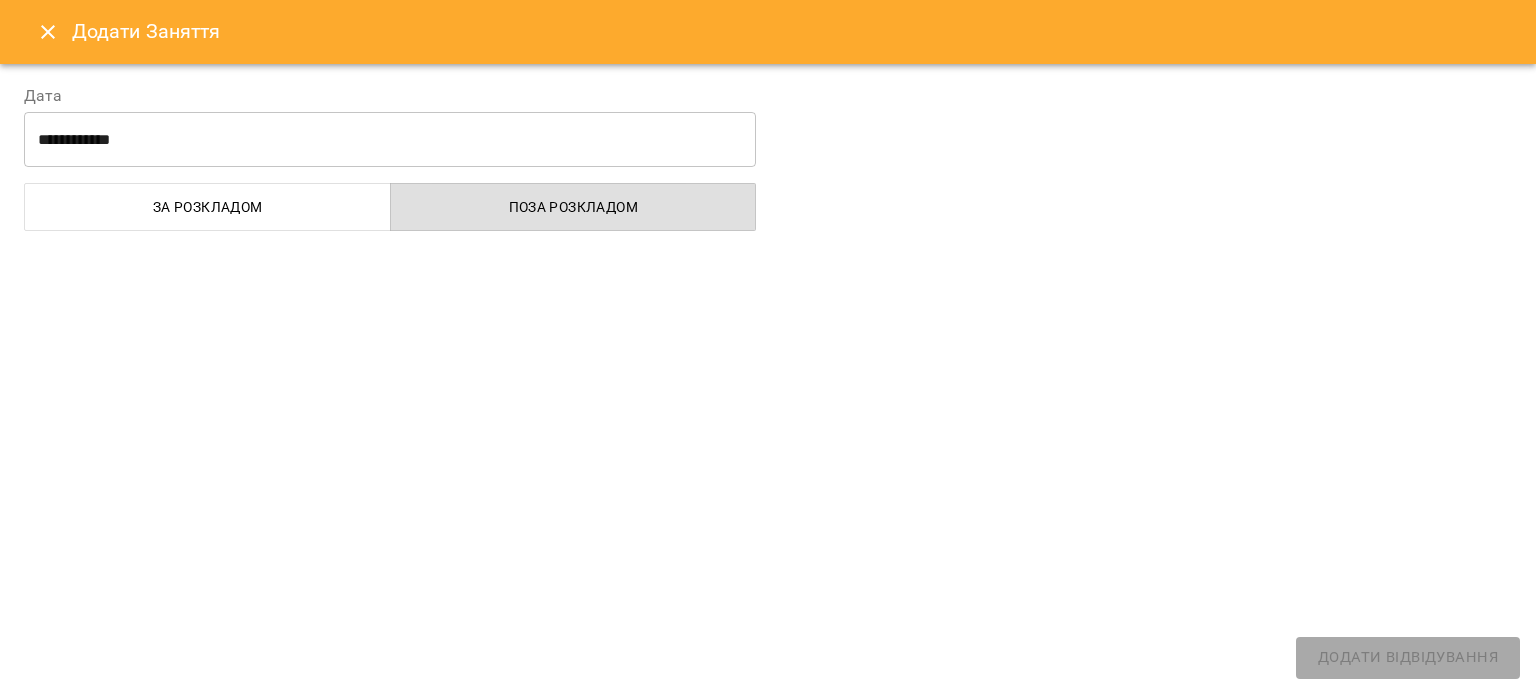 select on "**********" 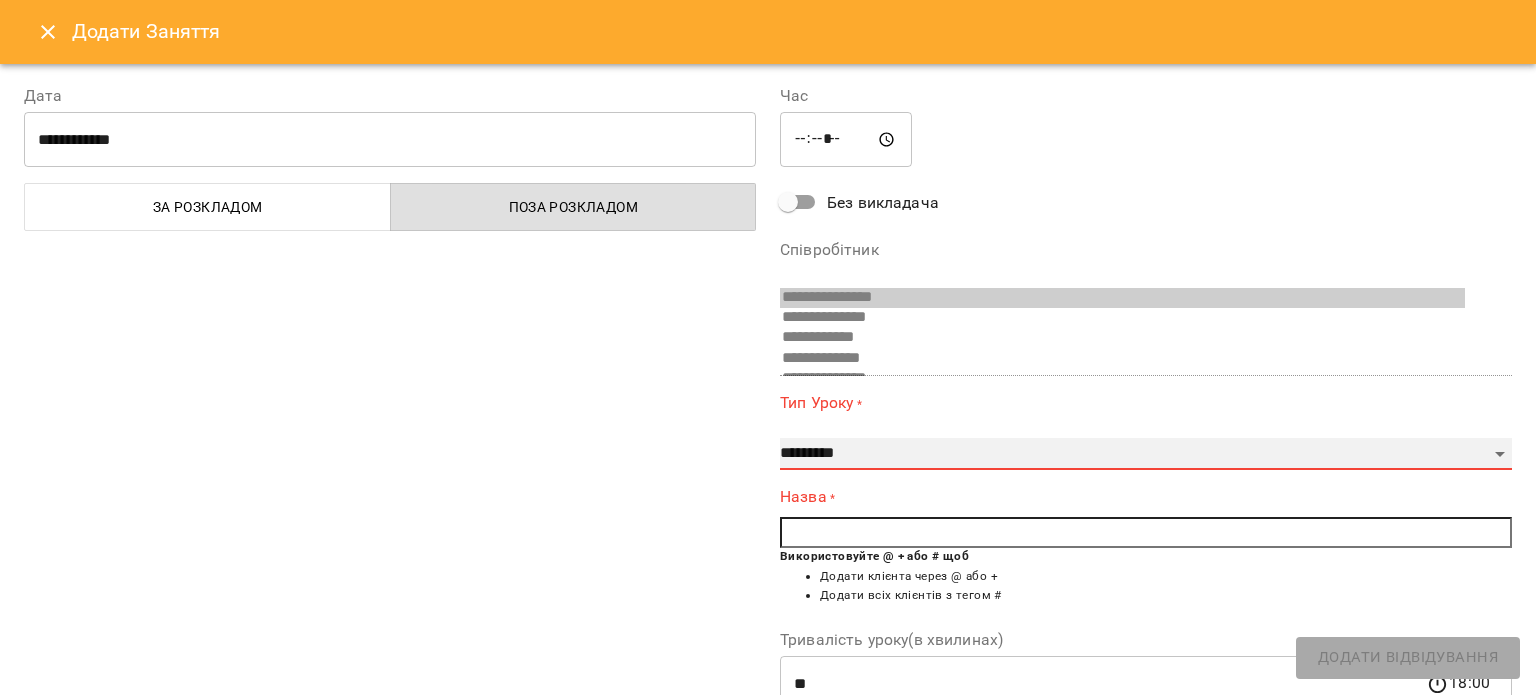 click on "**********" at bounding box center (1146, 454) 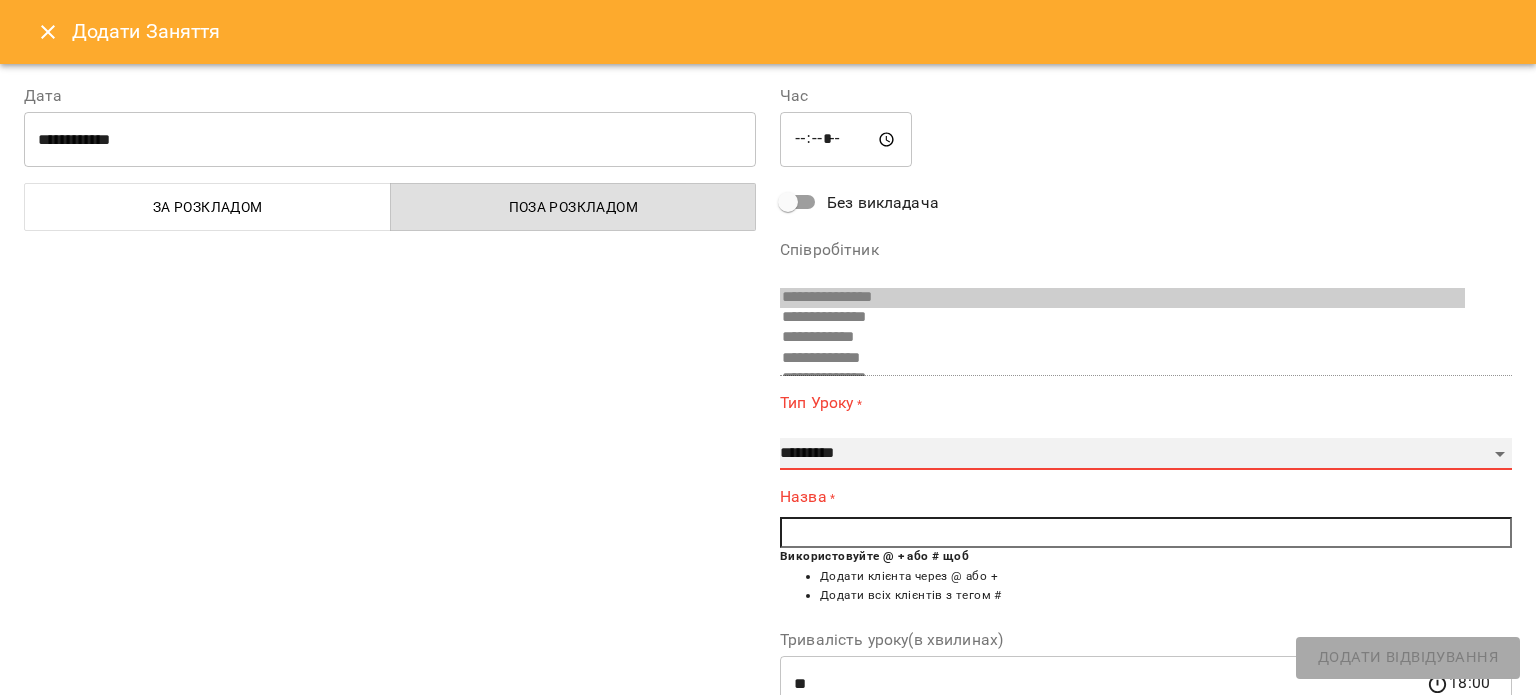 select on "**********" 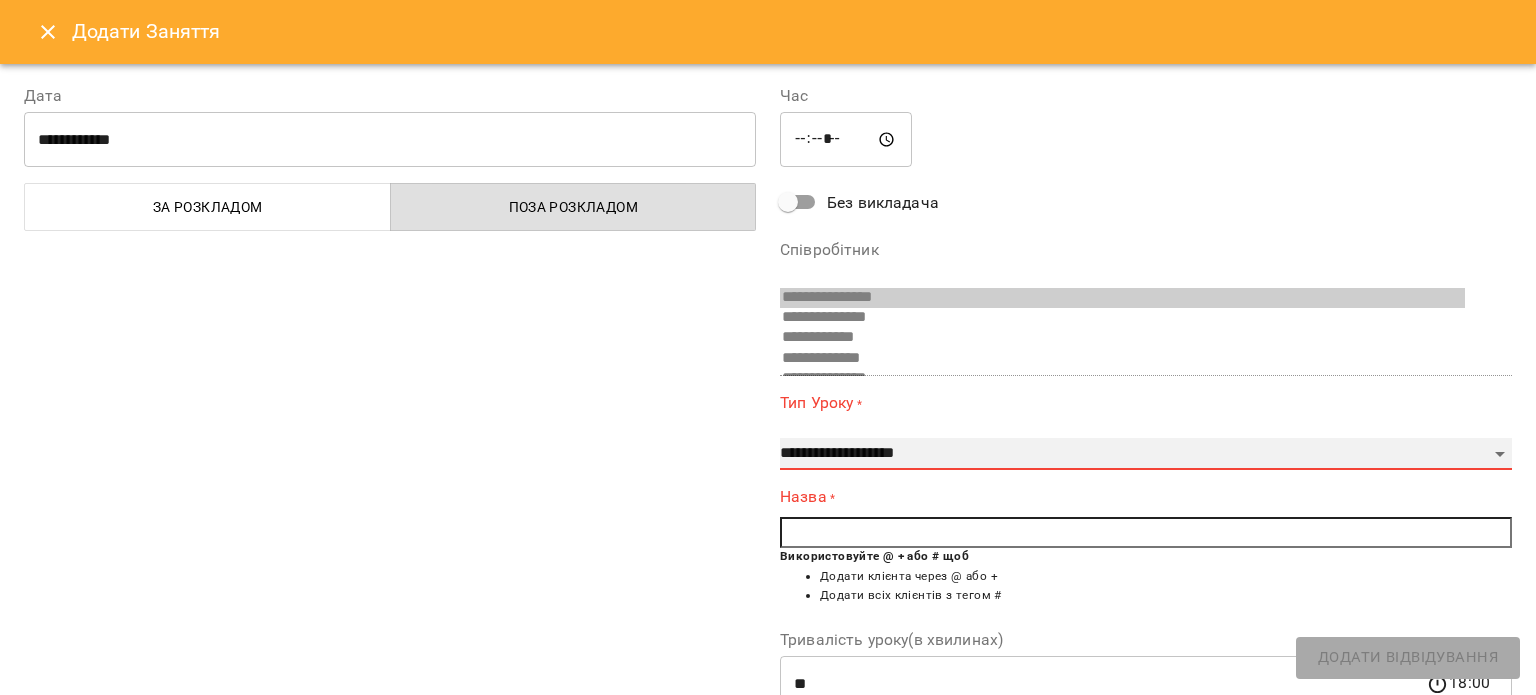 click on "**********" at bounding box center [1146, 454] 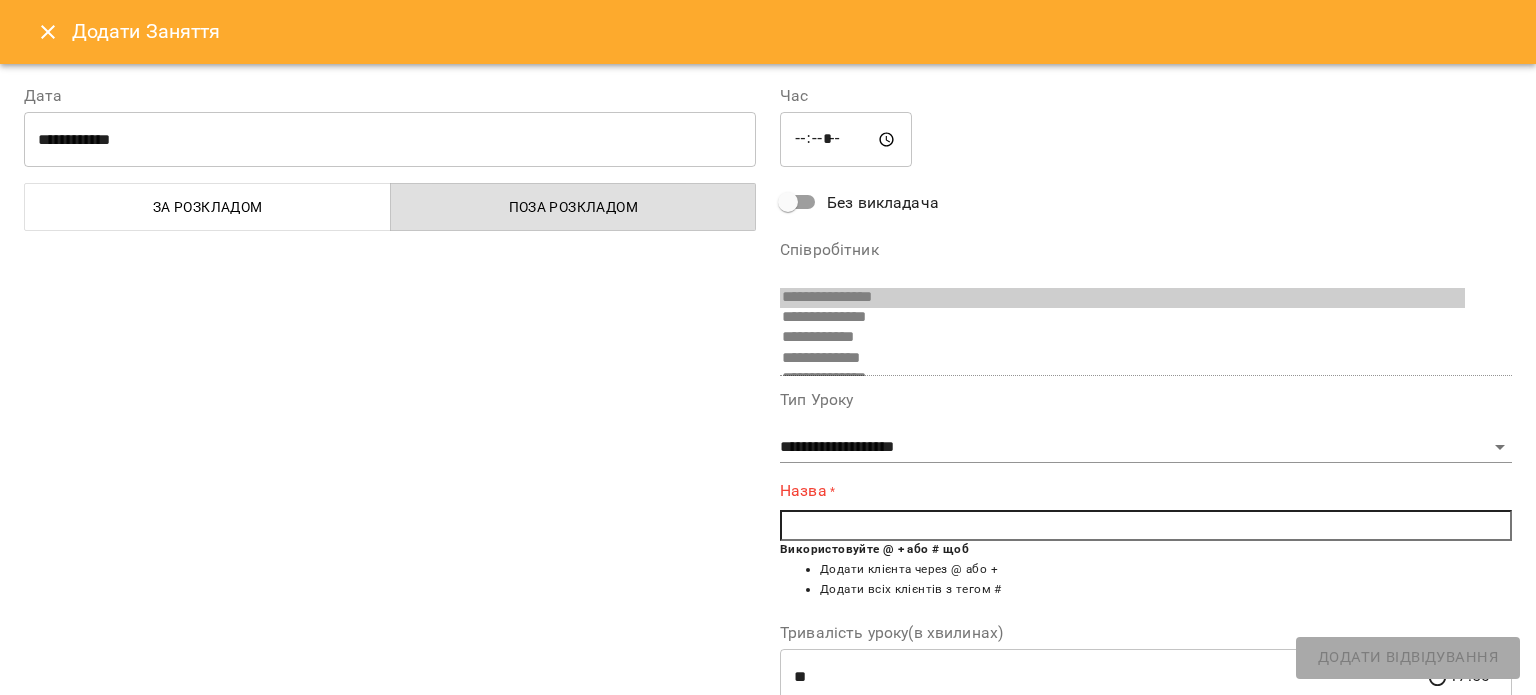 click at bounding box center (1146, 526) 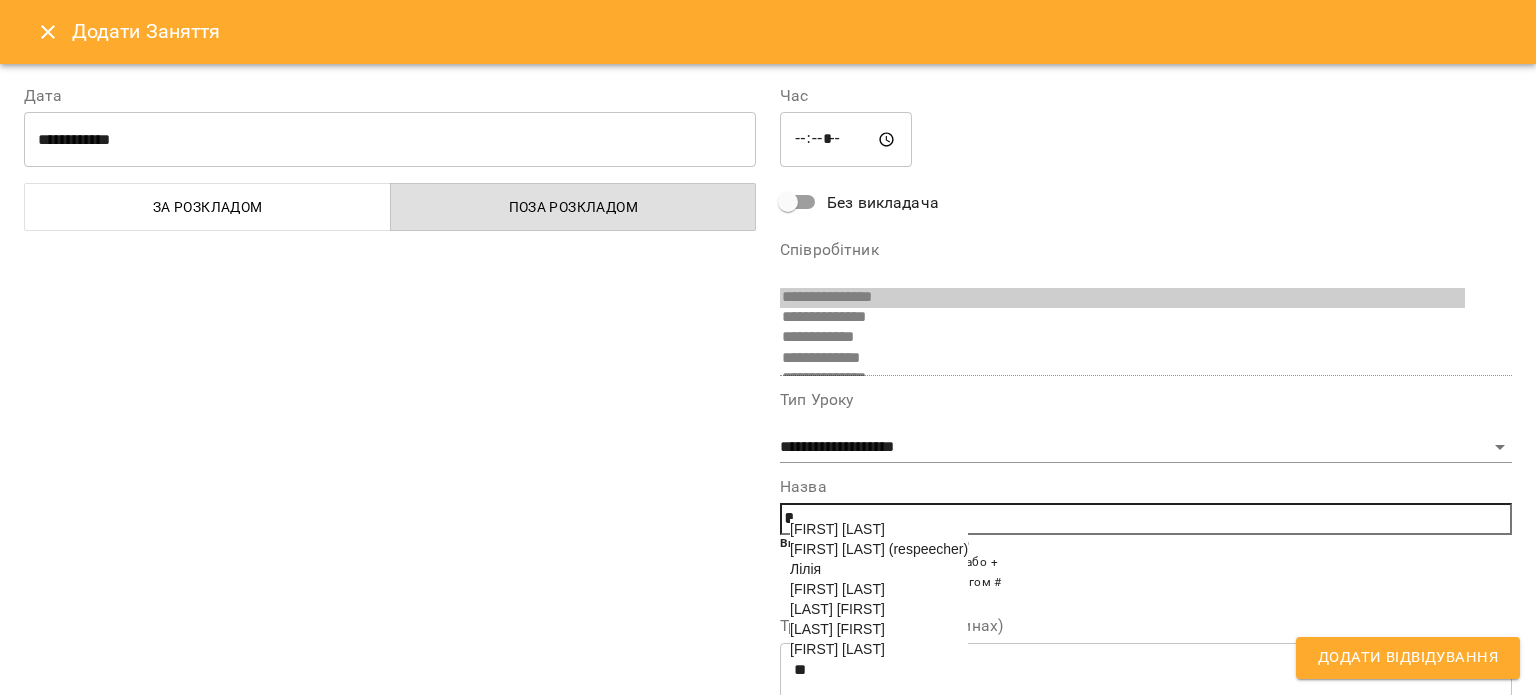 click on "[FIRST] [LAST]" at bounding box center [837, 529] 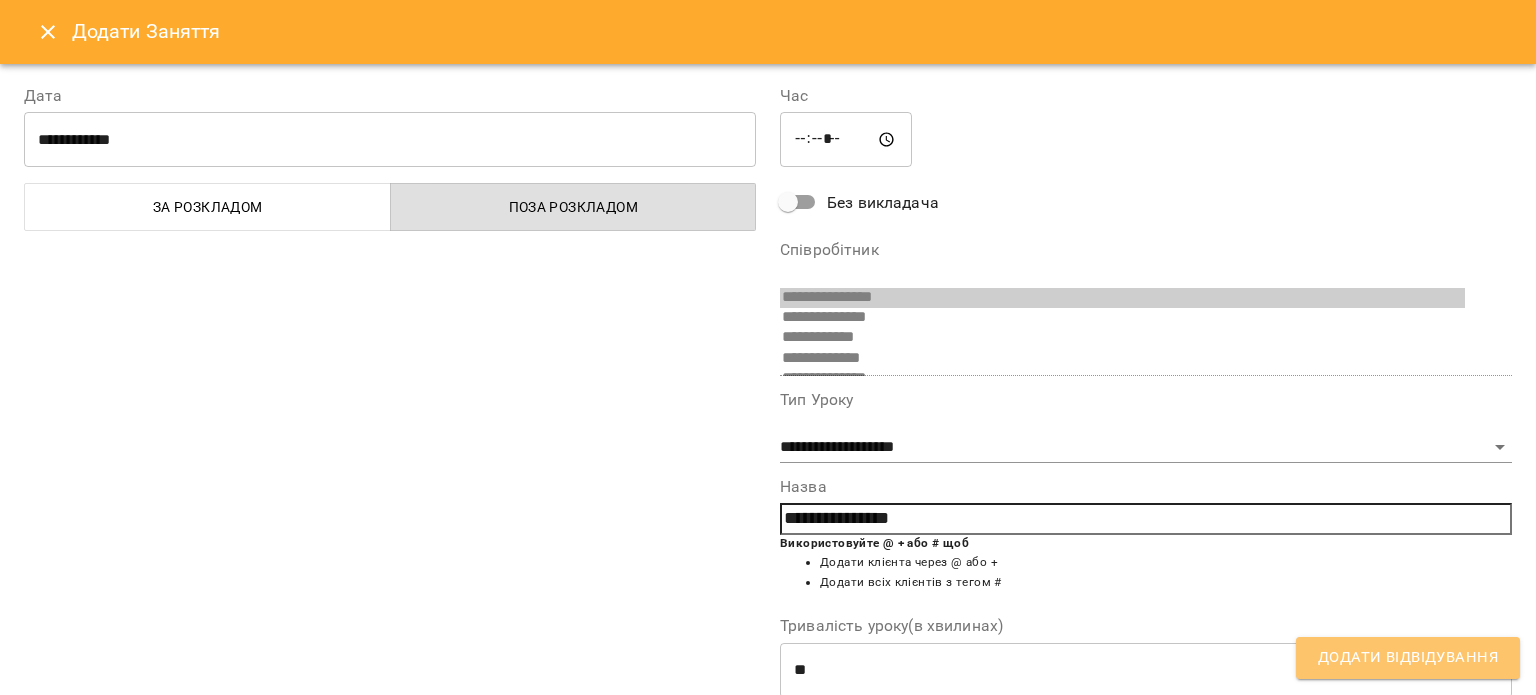 click on "Додати Відвідування" at bounding box center [1408, 658] 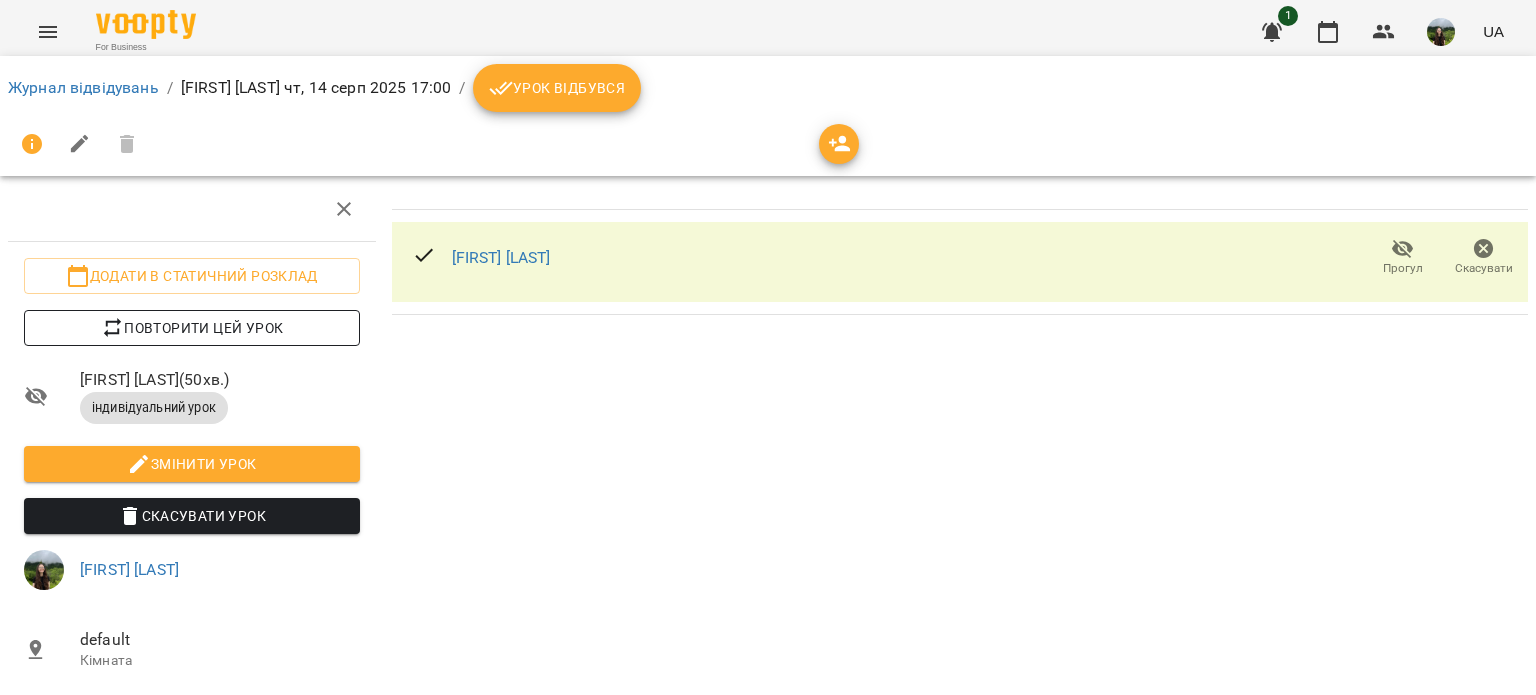 click on "Повторити цей урок" at bounding box center (192, 328) 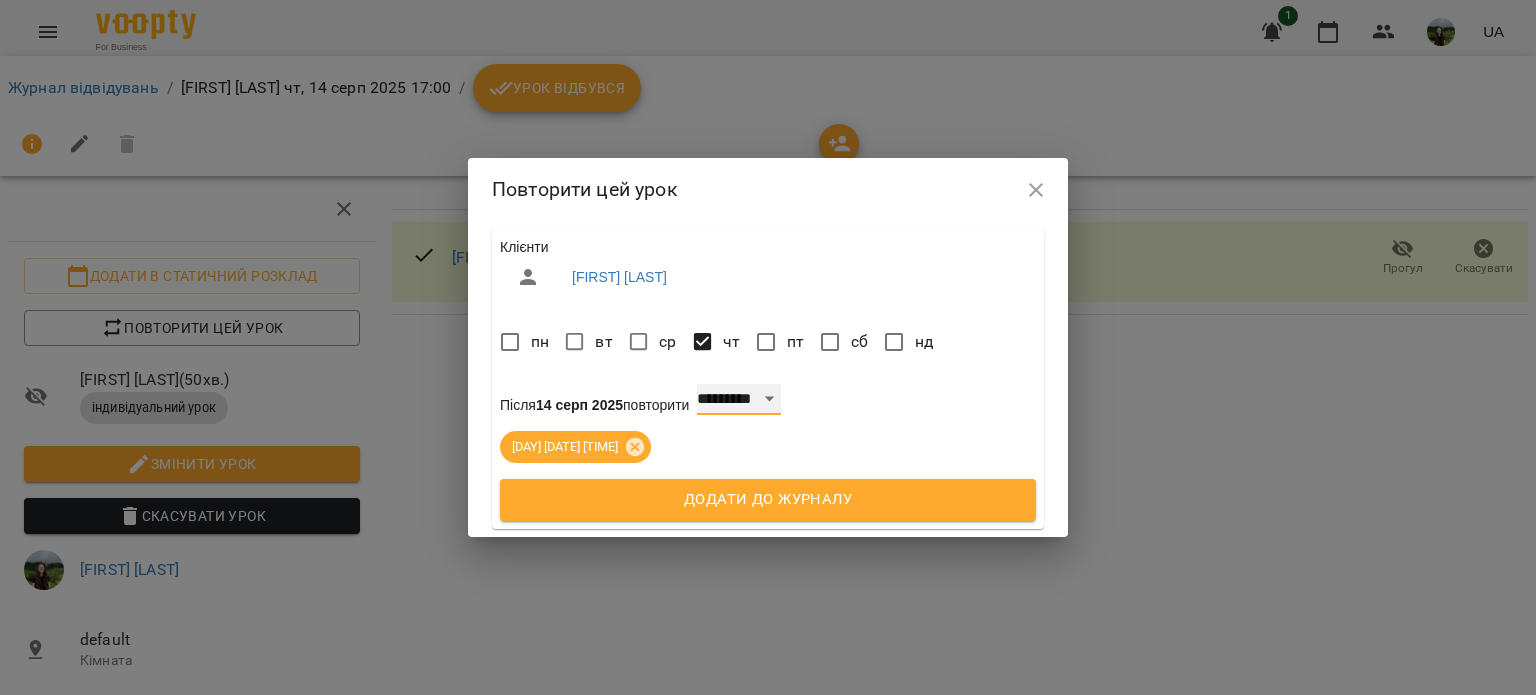 click on "**********" at bounding box center (739, 400) 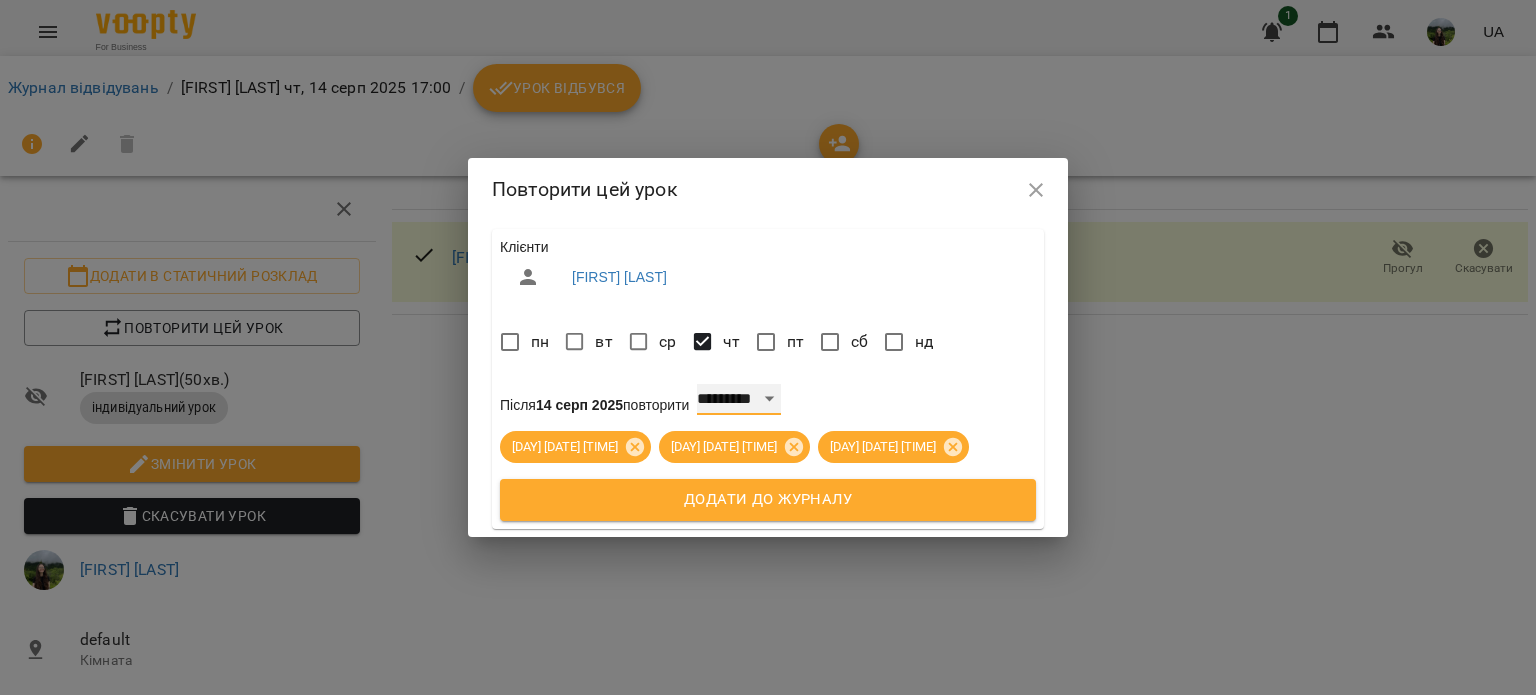click on "**********" at bounding box center (739, 400) 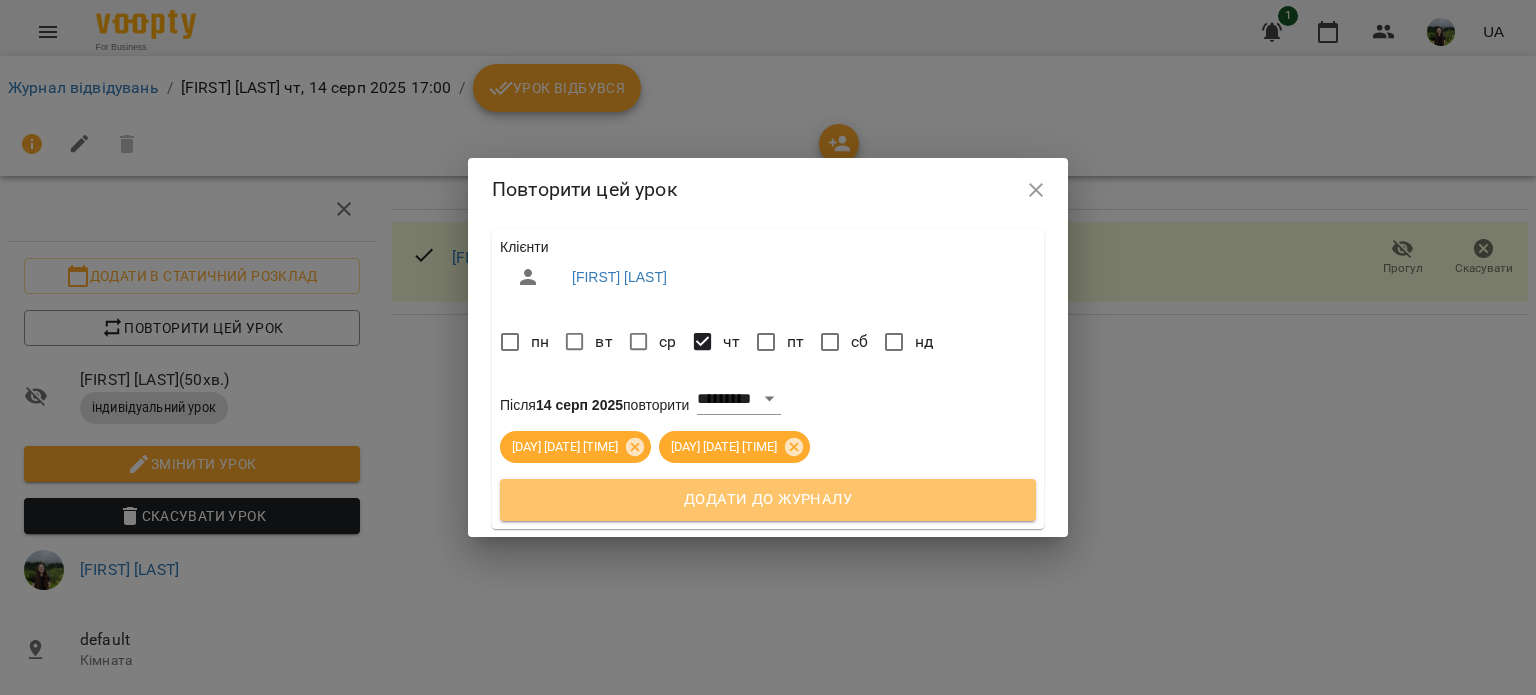 click on "Додати до журналу" at bounding box center [768, 500] 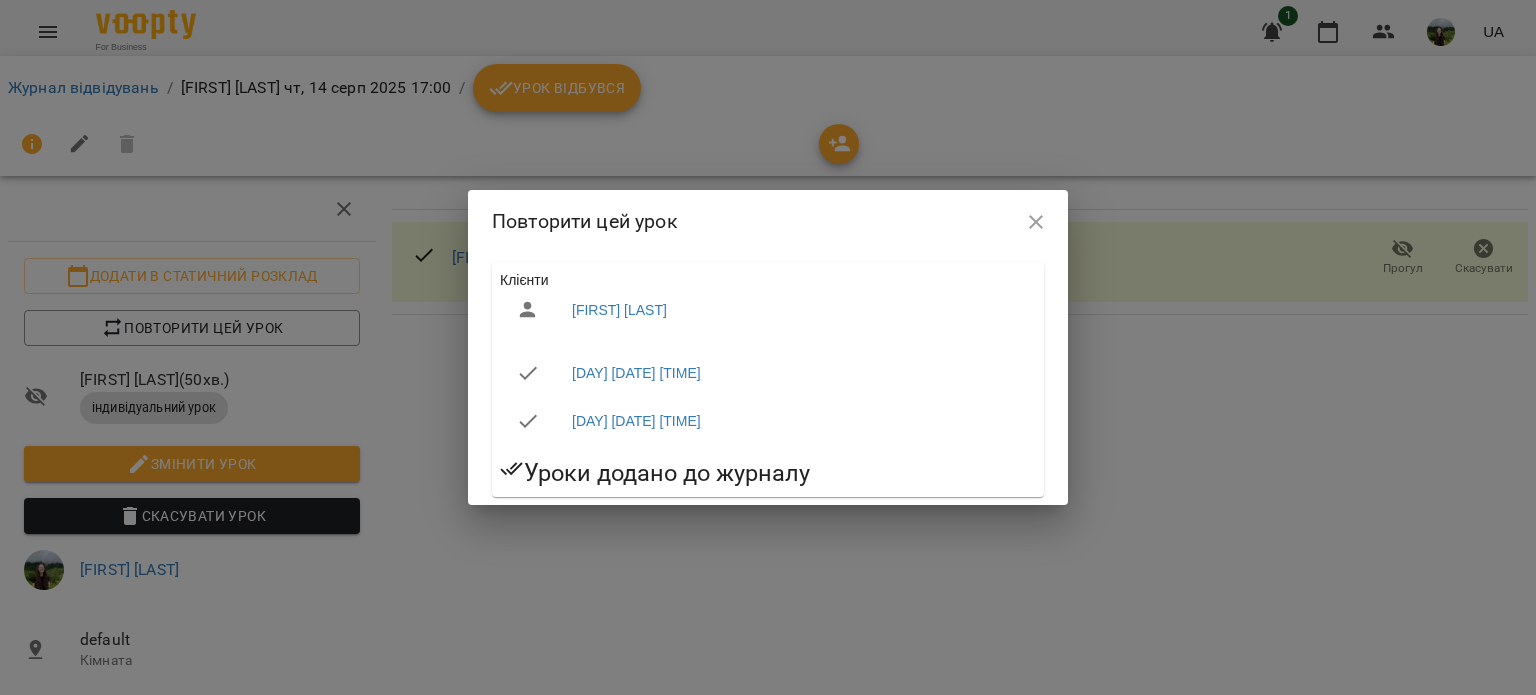 click 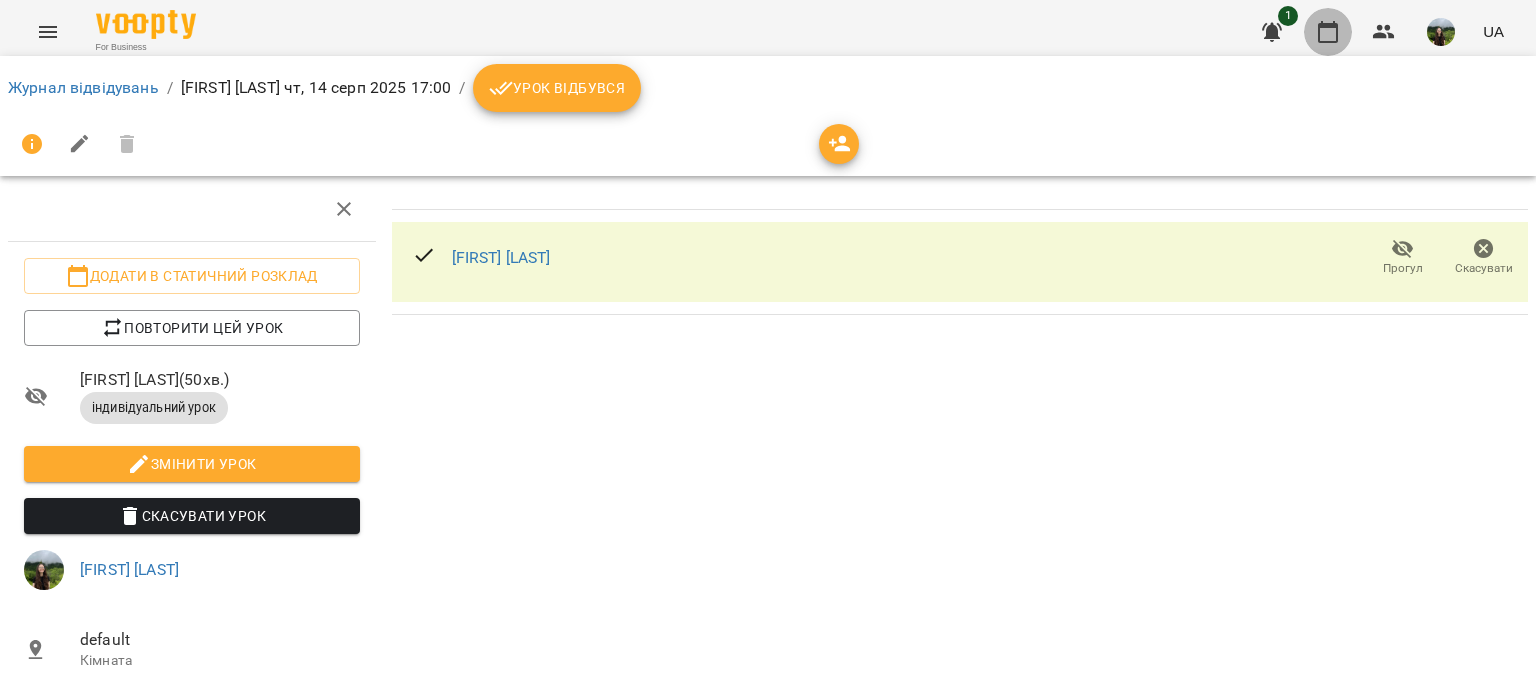 click 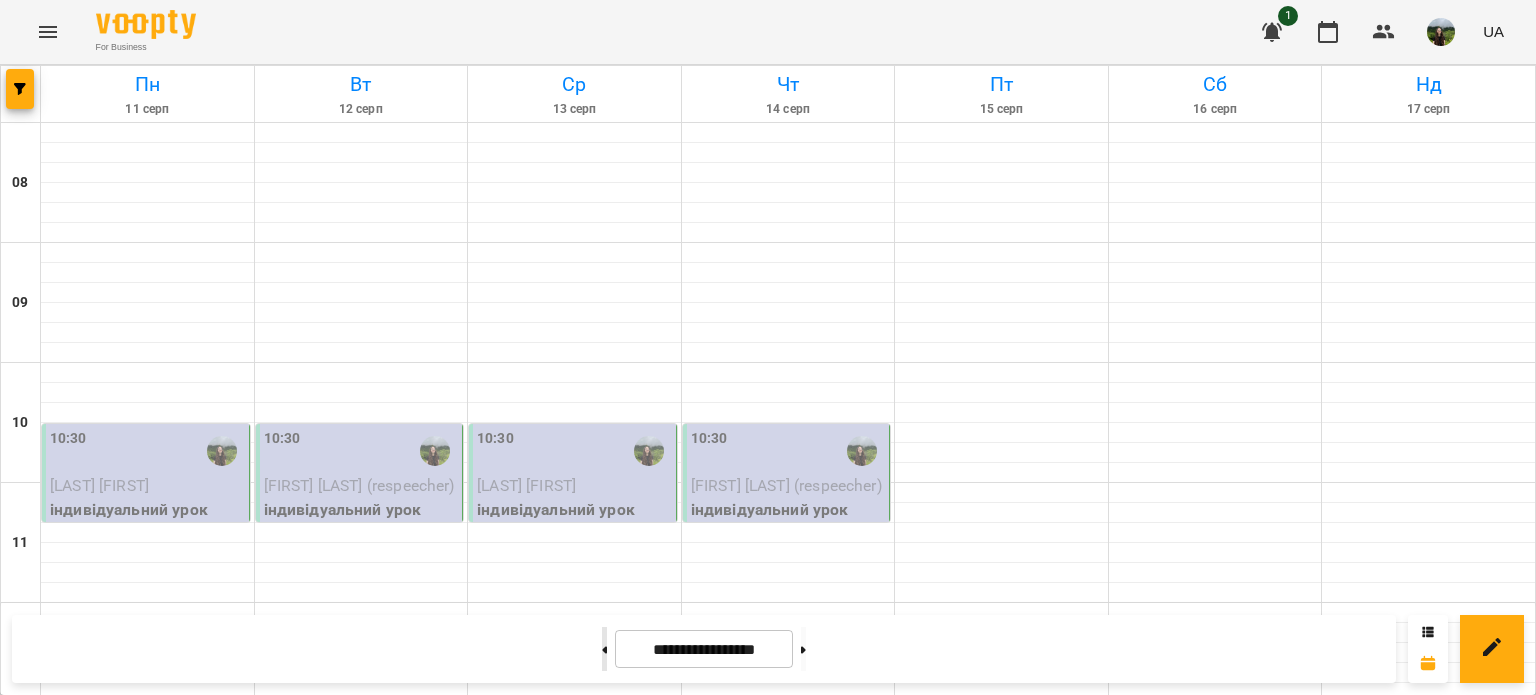 click at bounding box center [604, 649] 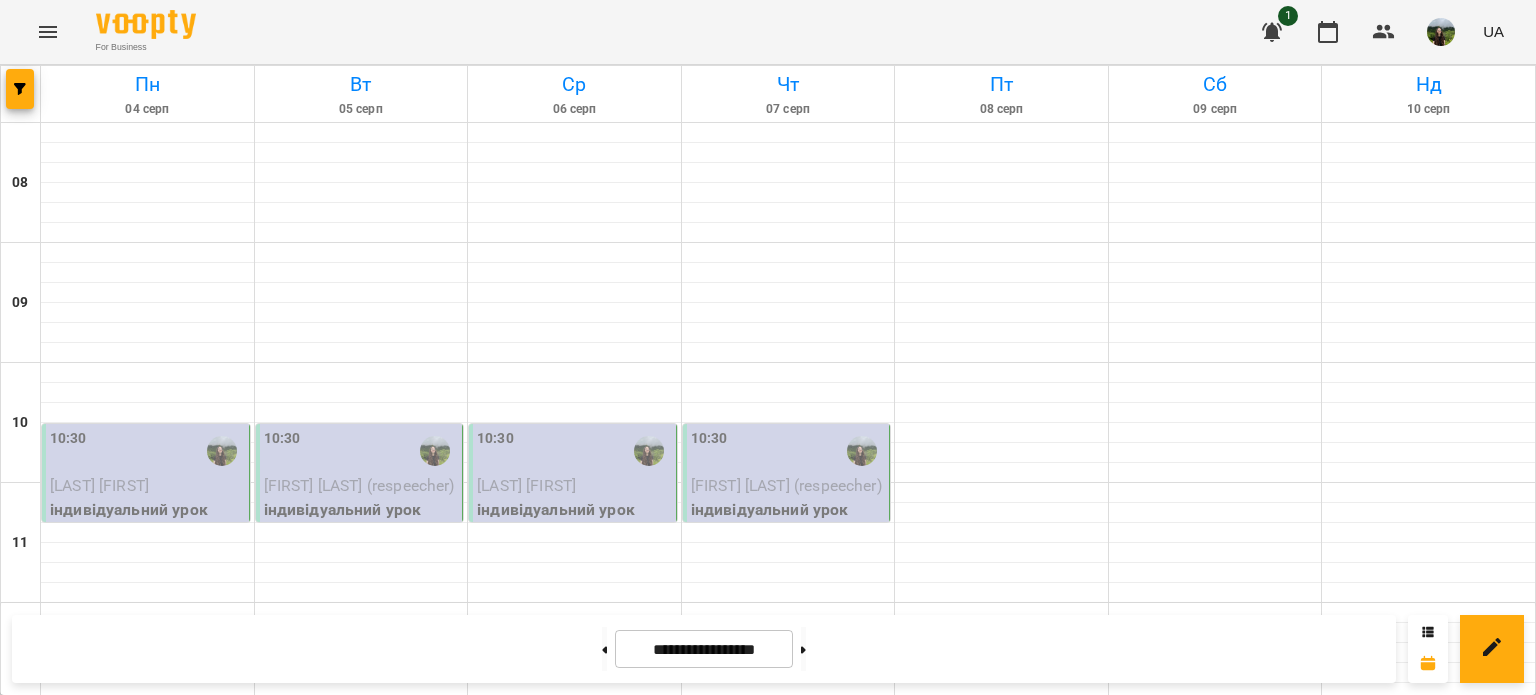 scroll, scrollTop: 934, scrollLeft: 0, axis: vertical 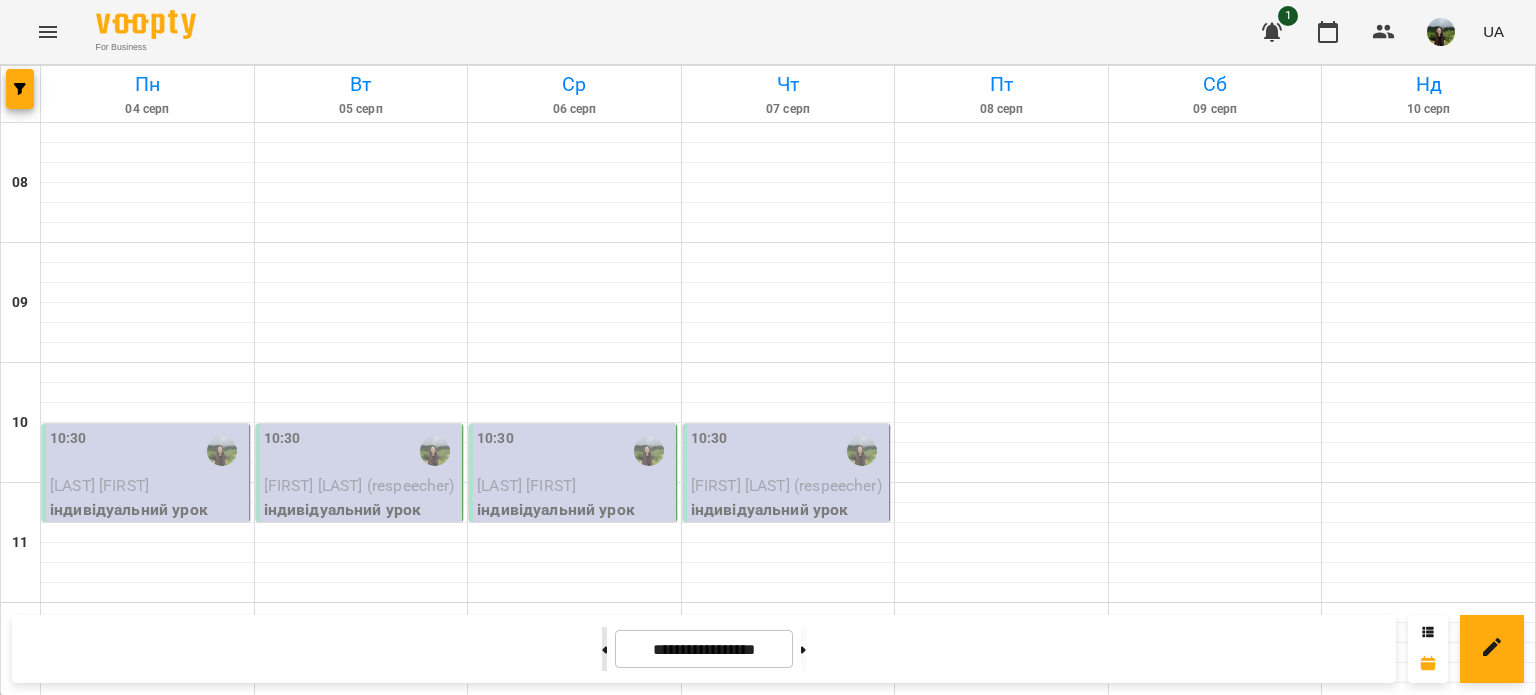 click at bounding box center (604, 649) 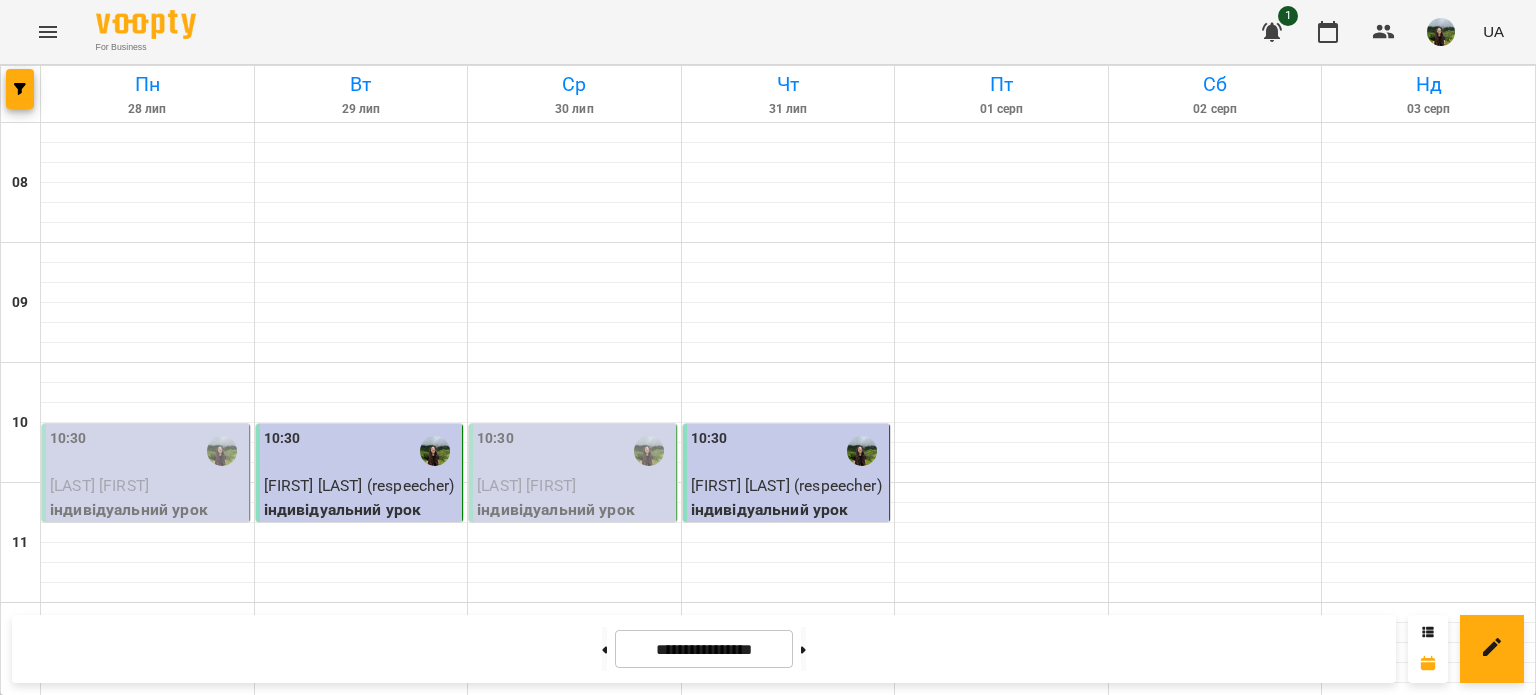 scroll, scrollTop: 944, scrollLeft: 0, axis: vertical 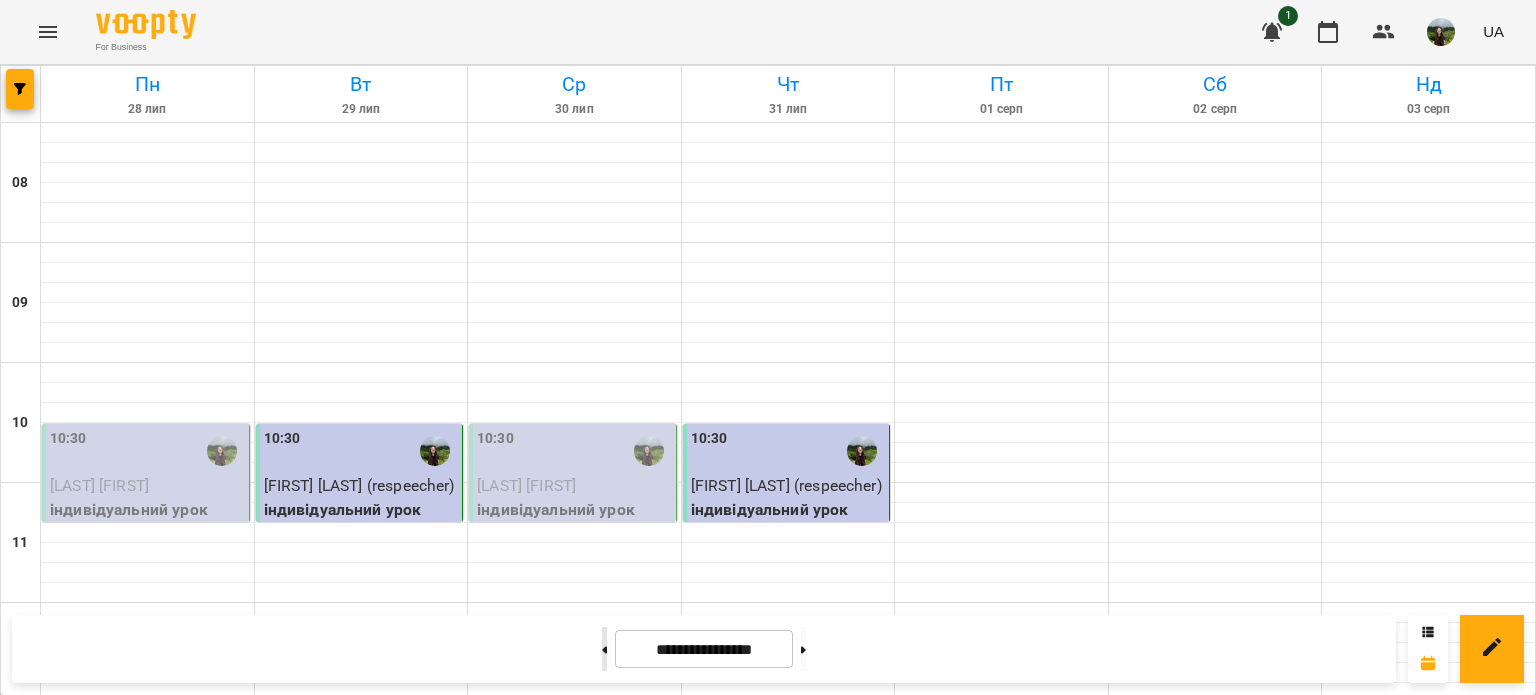 click at bounding box center (604, 649) 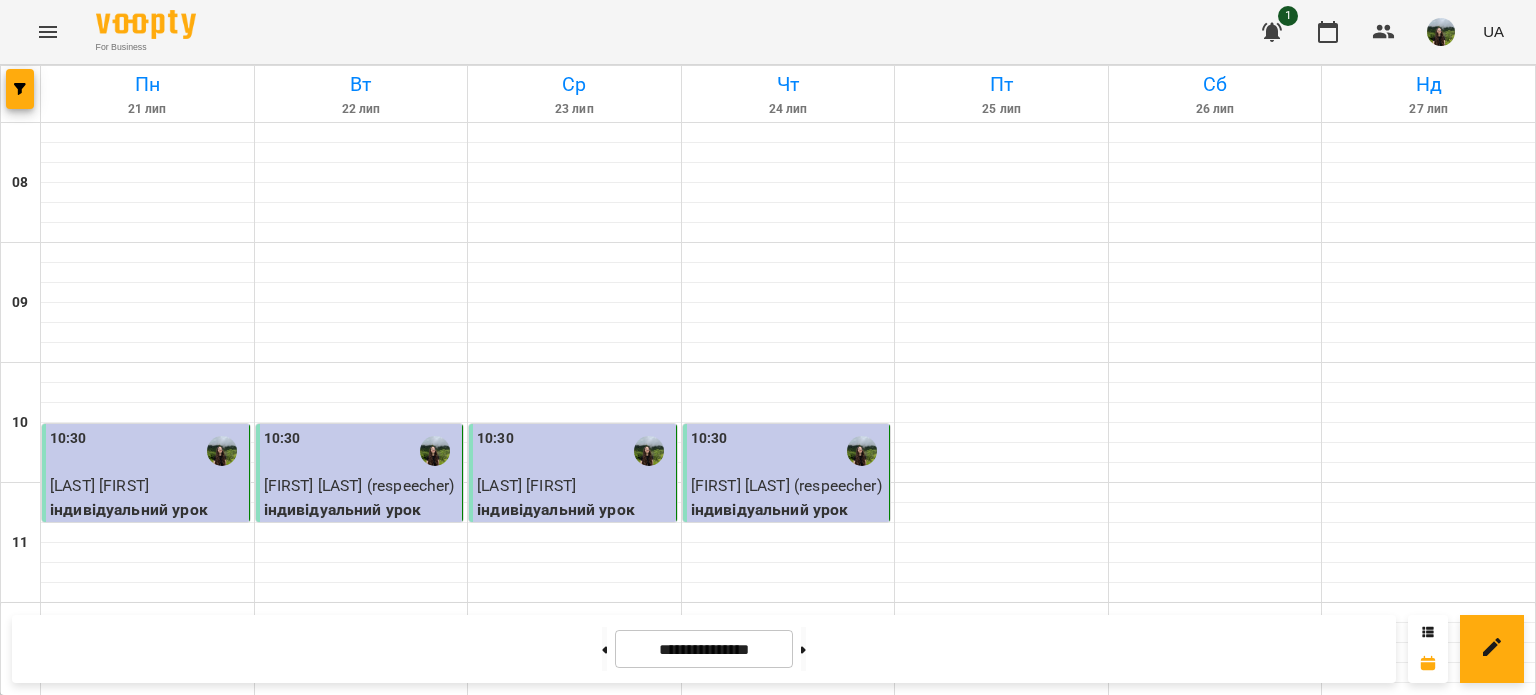 scroll, scrollTop: 0, scrollLeft: 0, axis: both 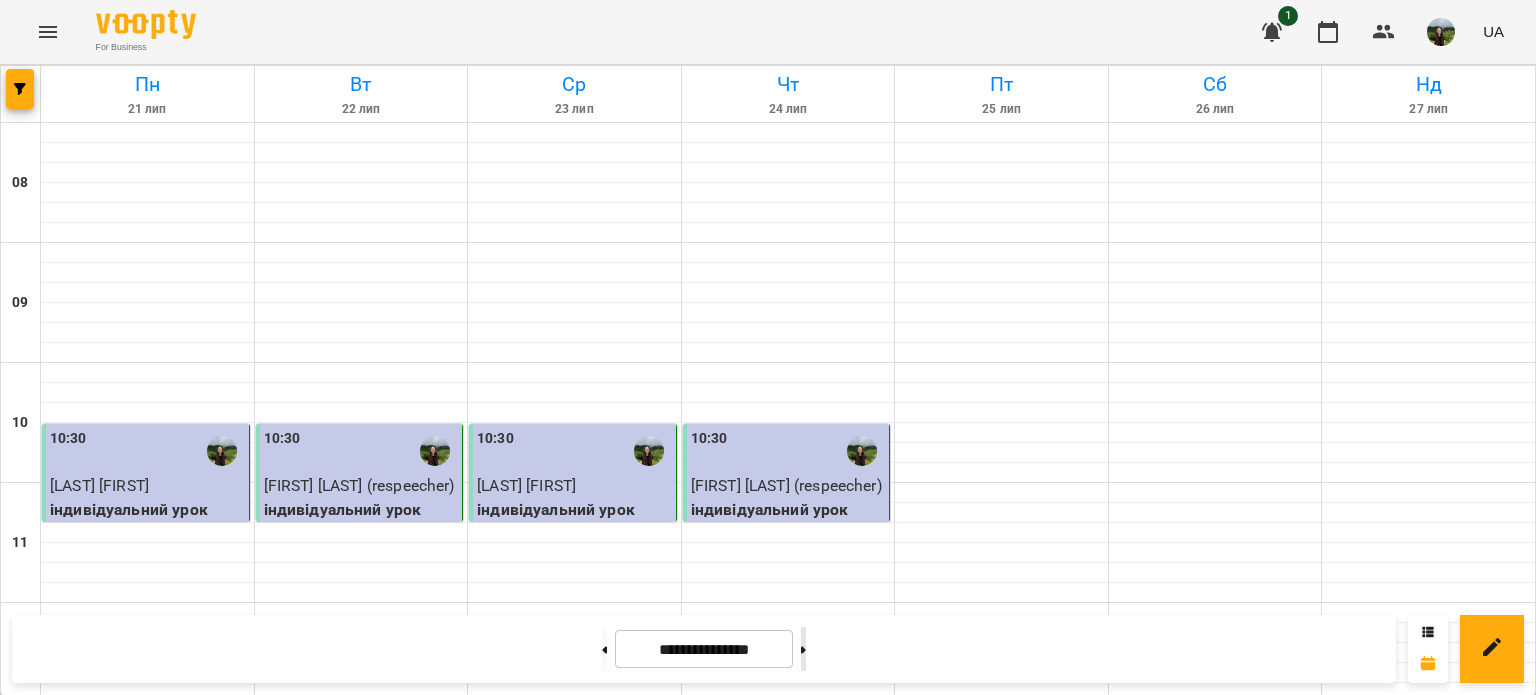 click at bounding box center [803, 649] 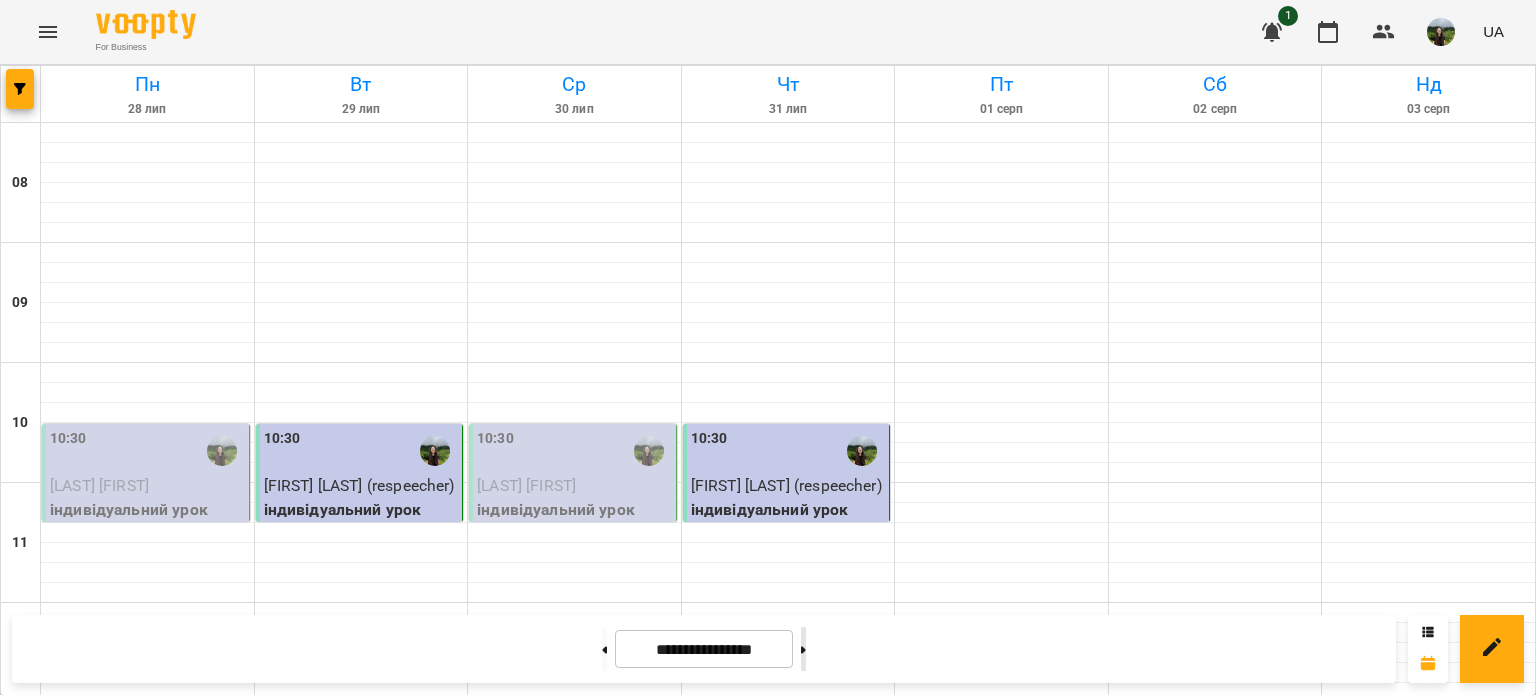 click at bounding box center (803, 649) 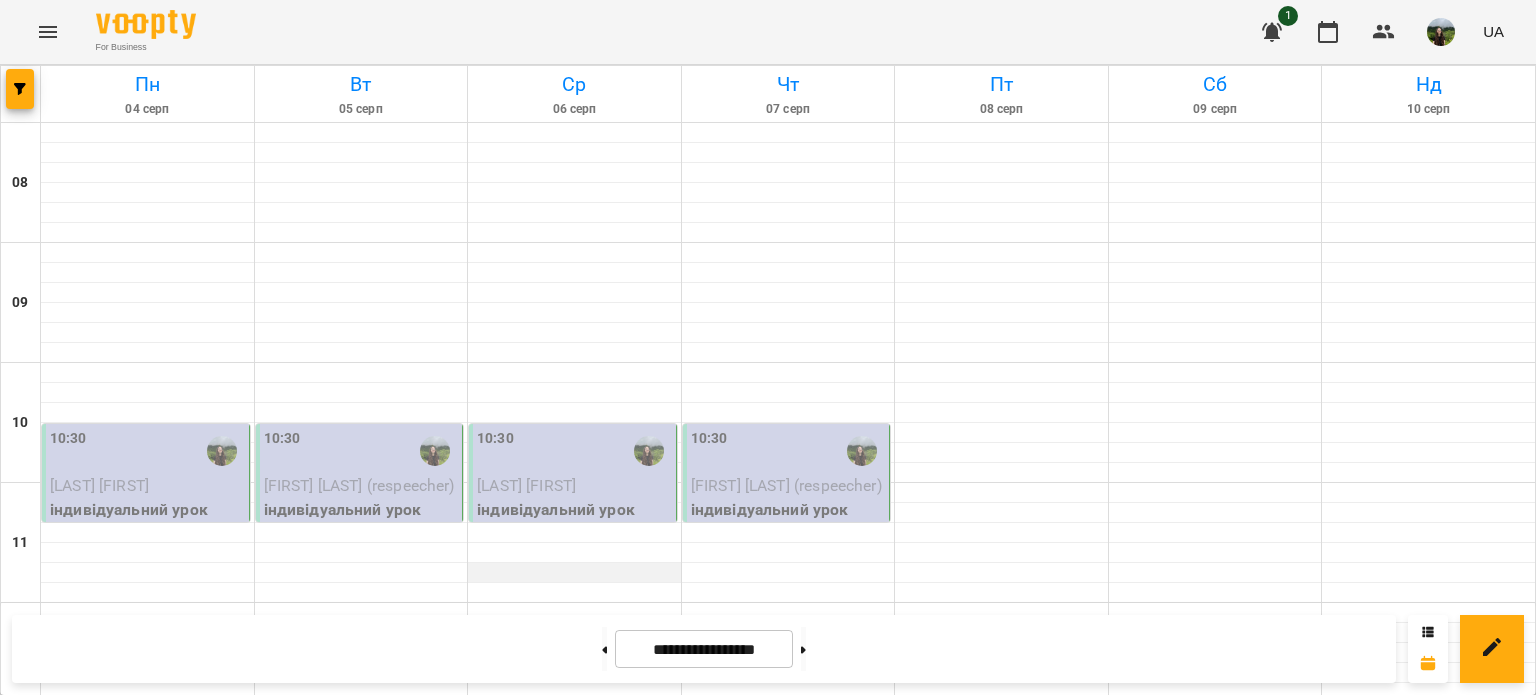 scroll, scrollTop: 946, scrollLeft: 0, axis: vertical 